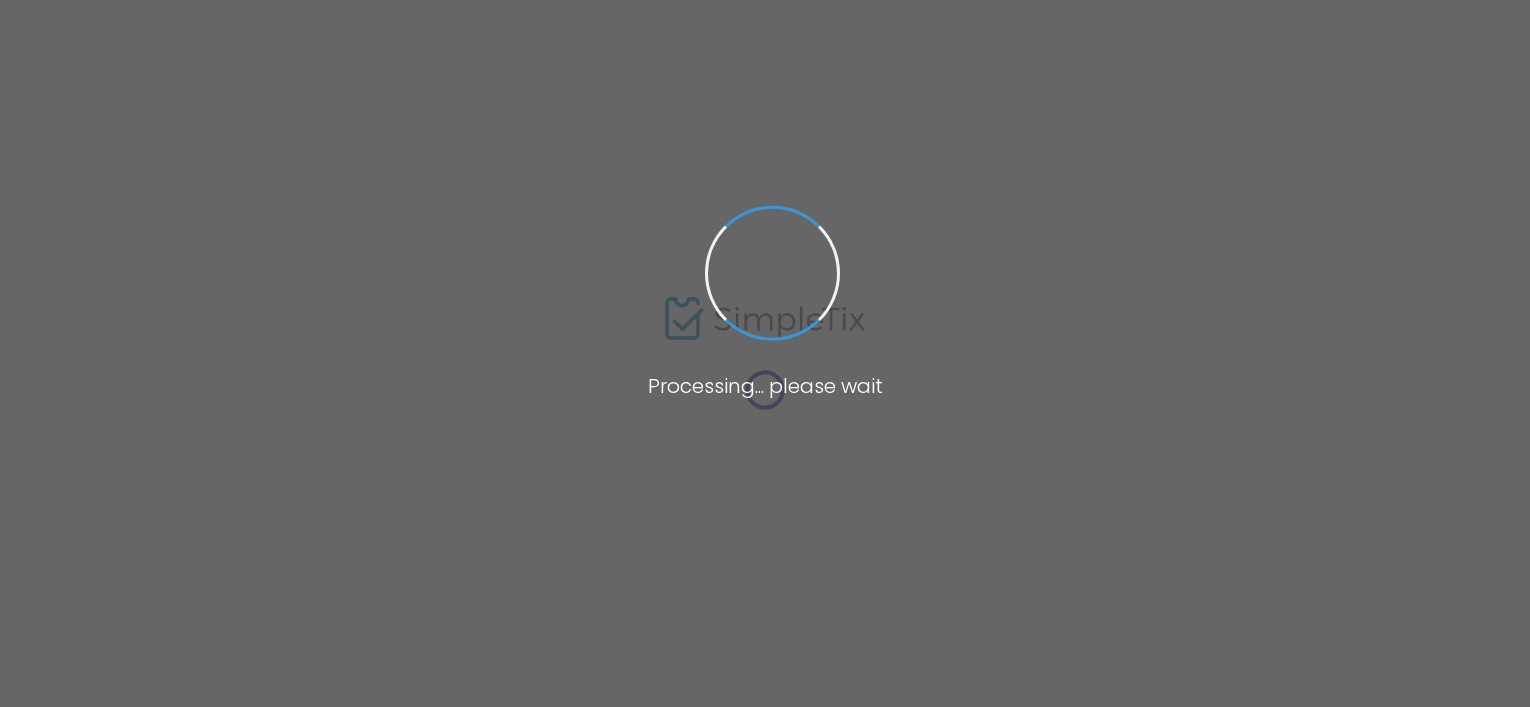 scroll, scrollTop: 0, scrollLeft: 0, axis: both 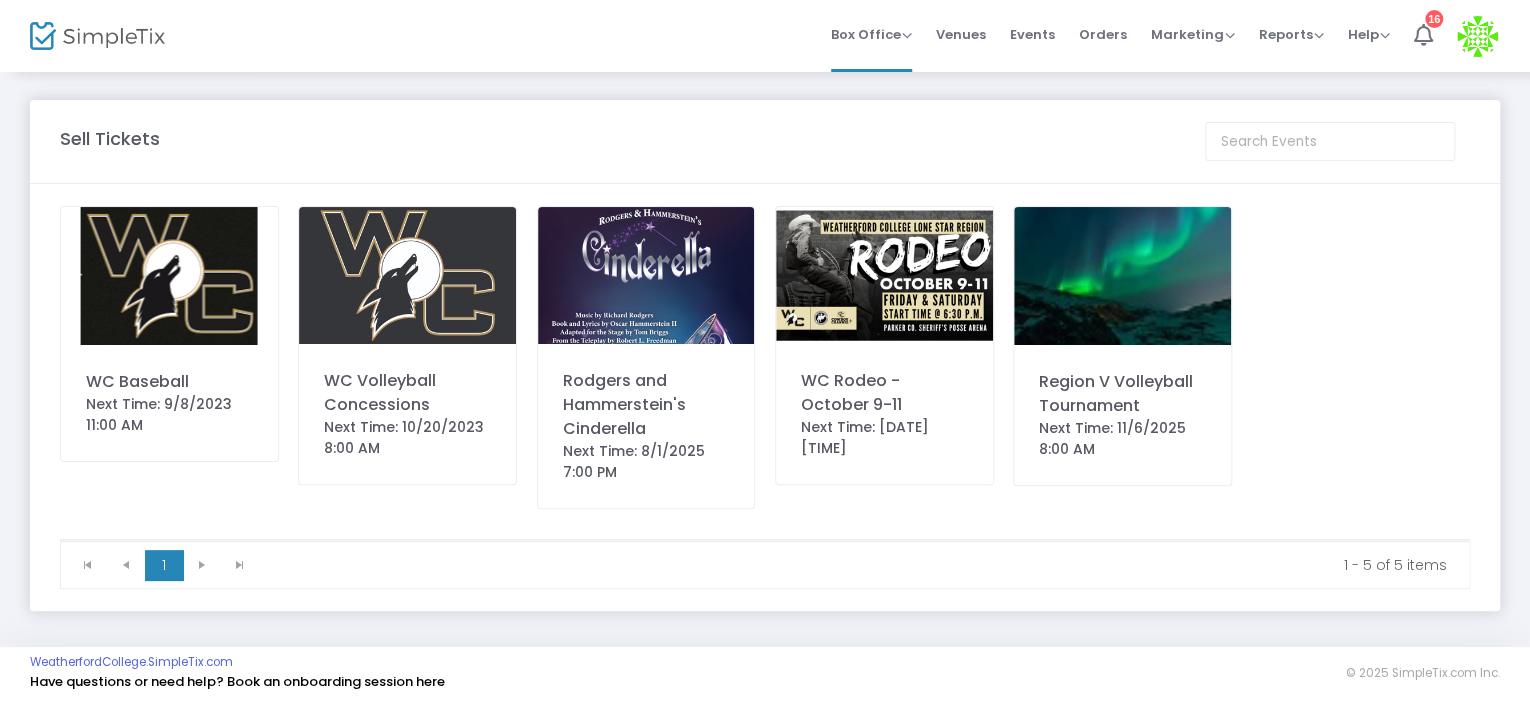 click 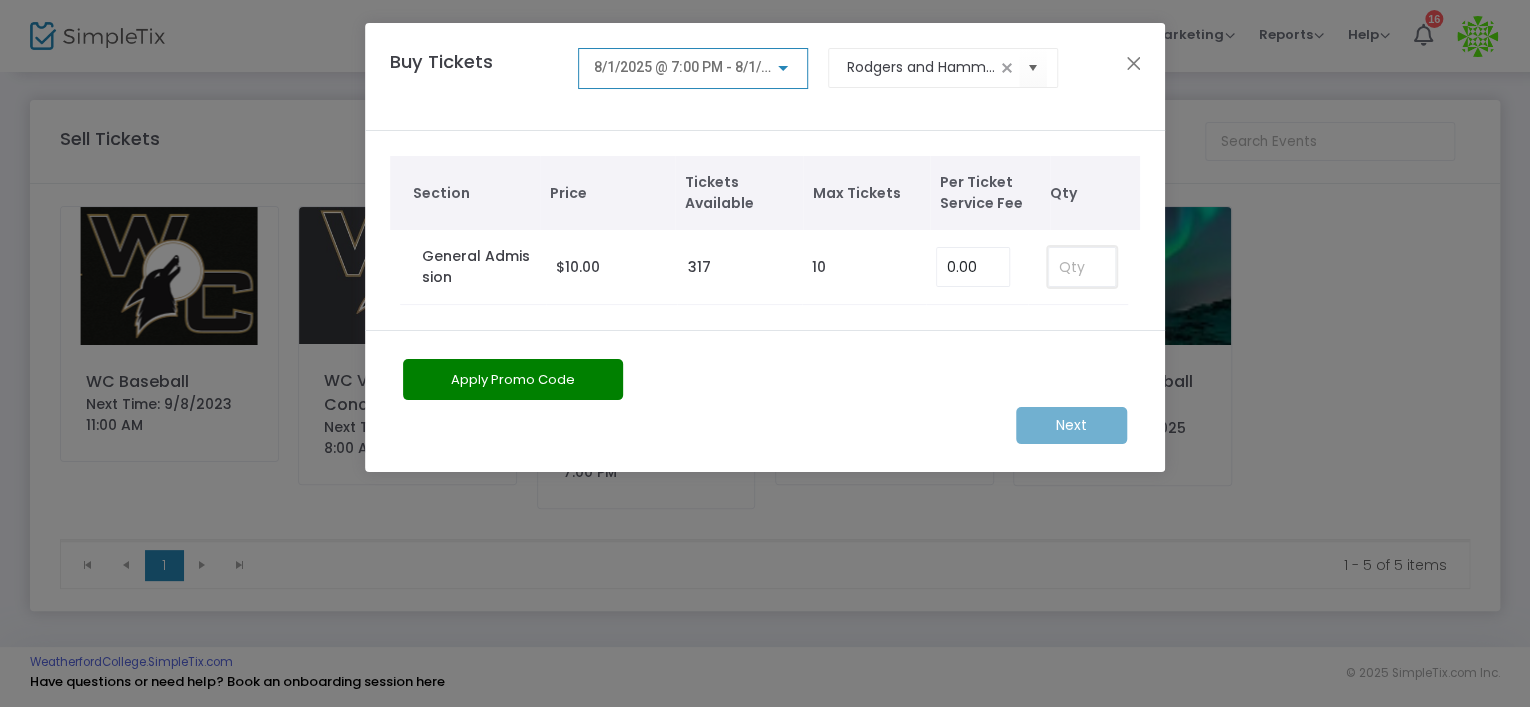 click at bounding box center (1082, 267) 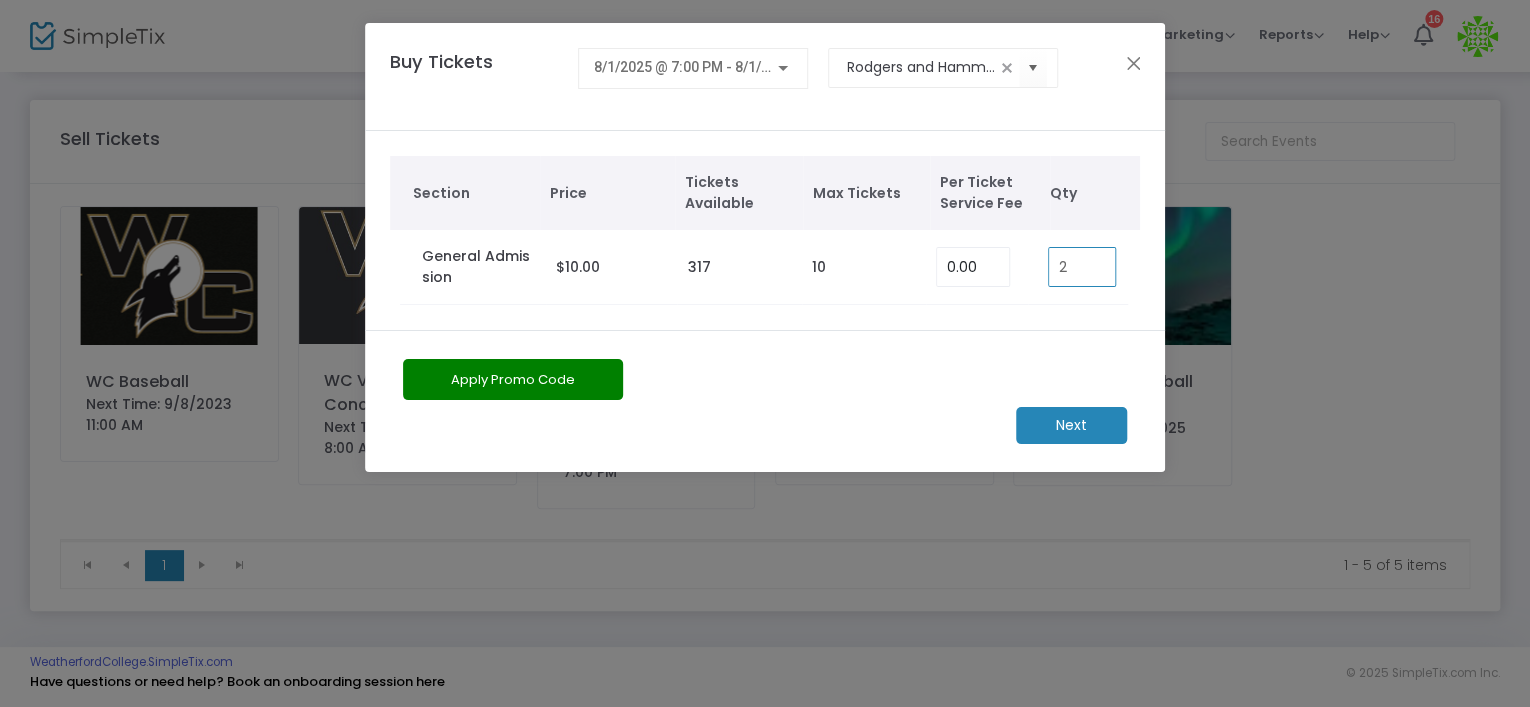 type on "2" 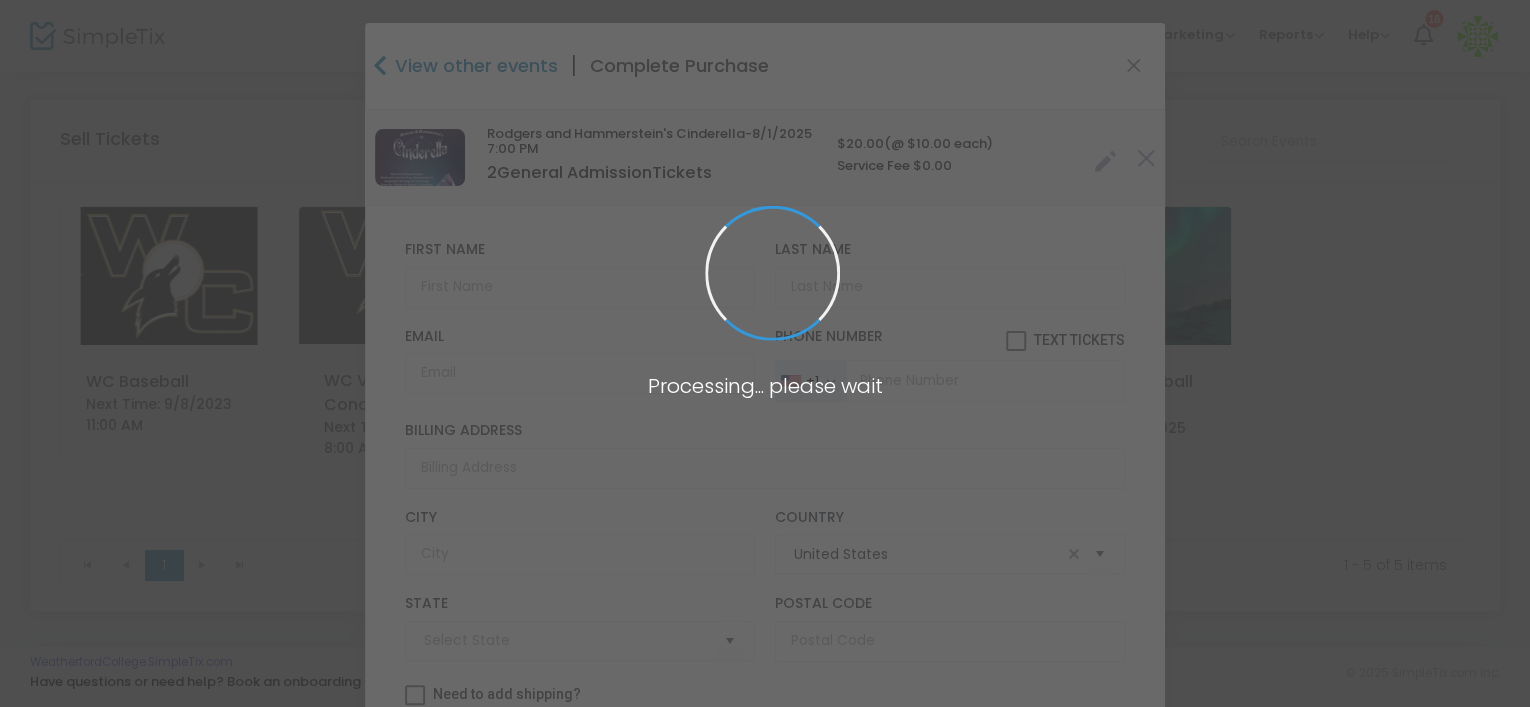 type on "[STATE]" 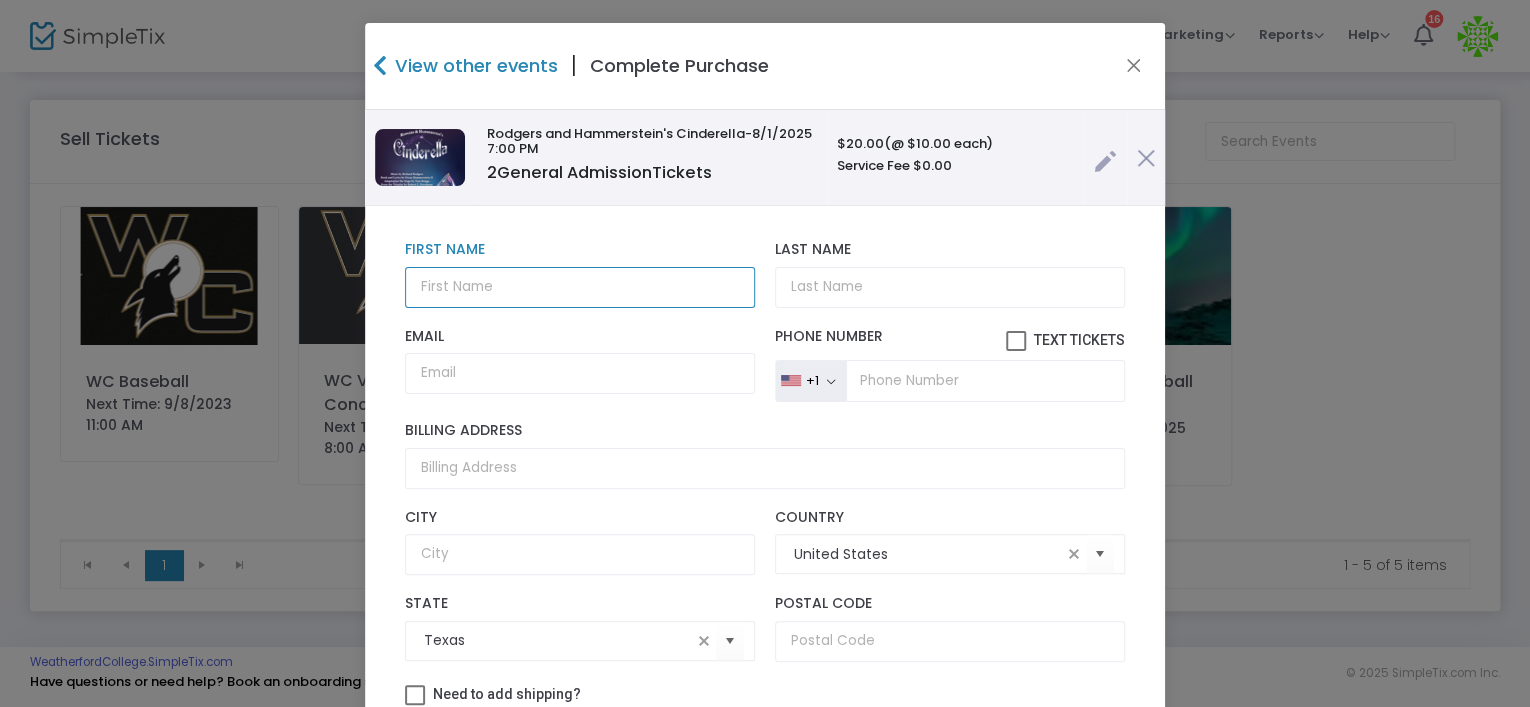 click at bounding box center [580, 287] 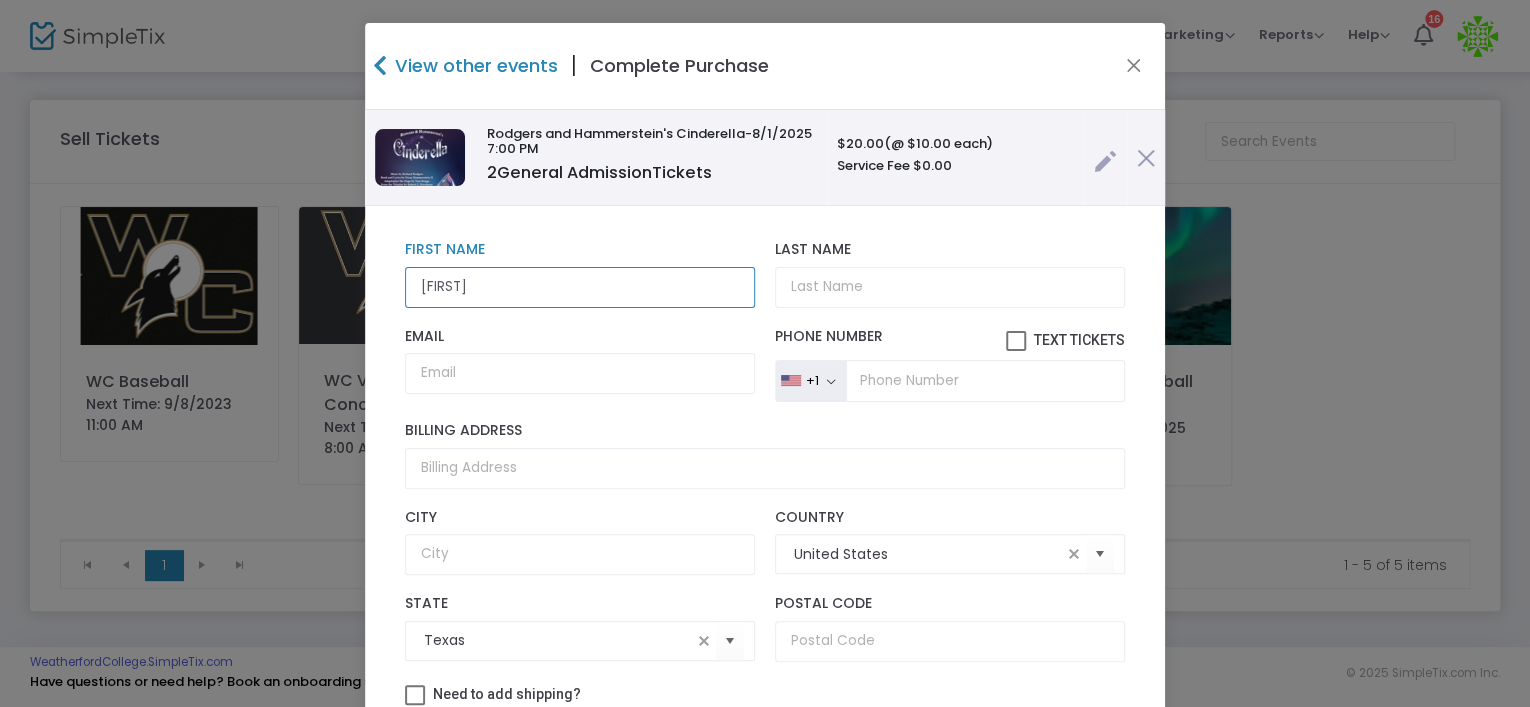 type on "Laura" 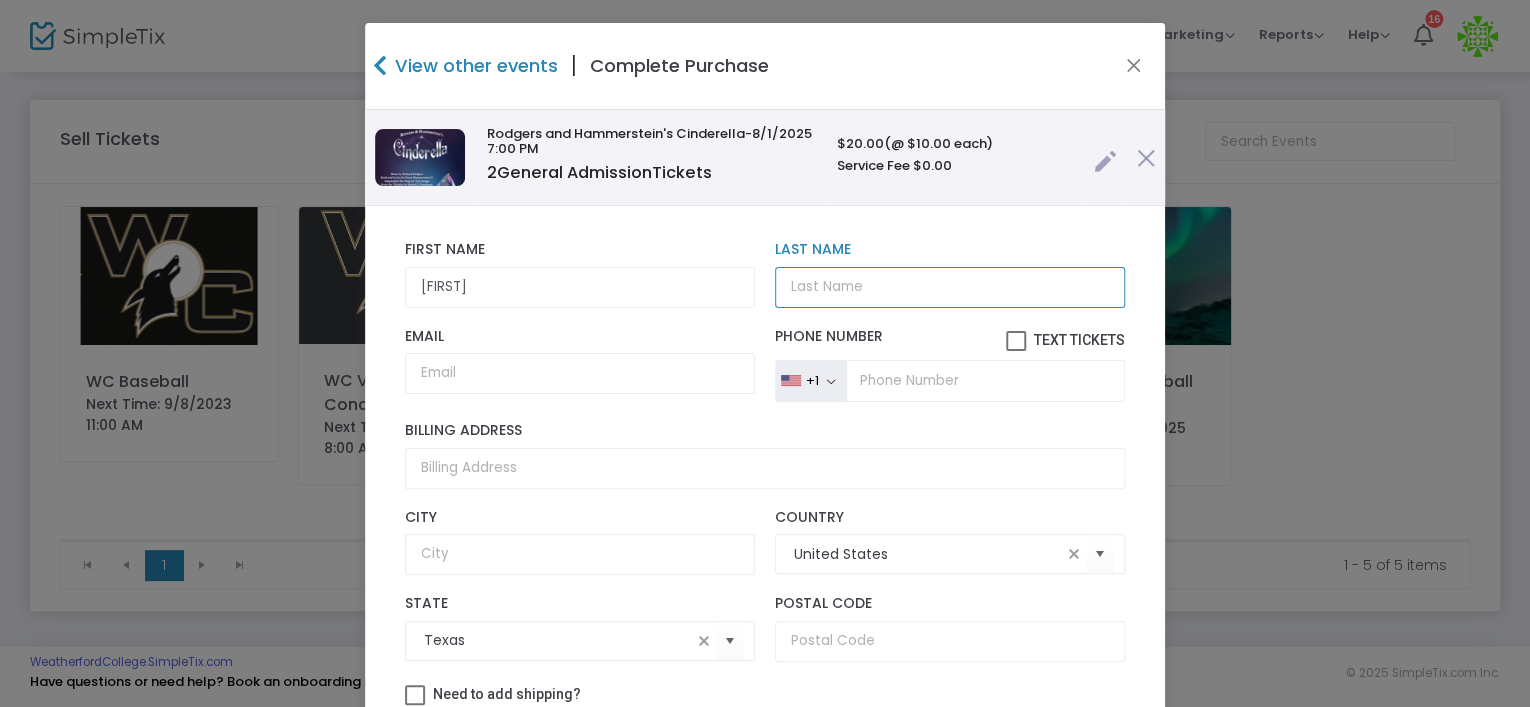 click on "Last Name" at bounding box center (950, 287) 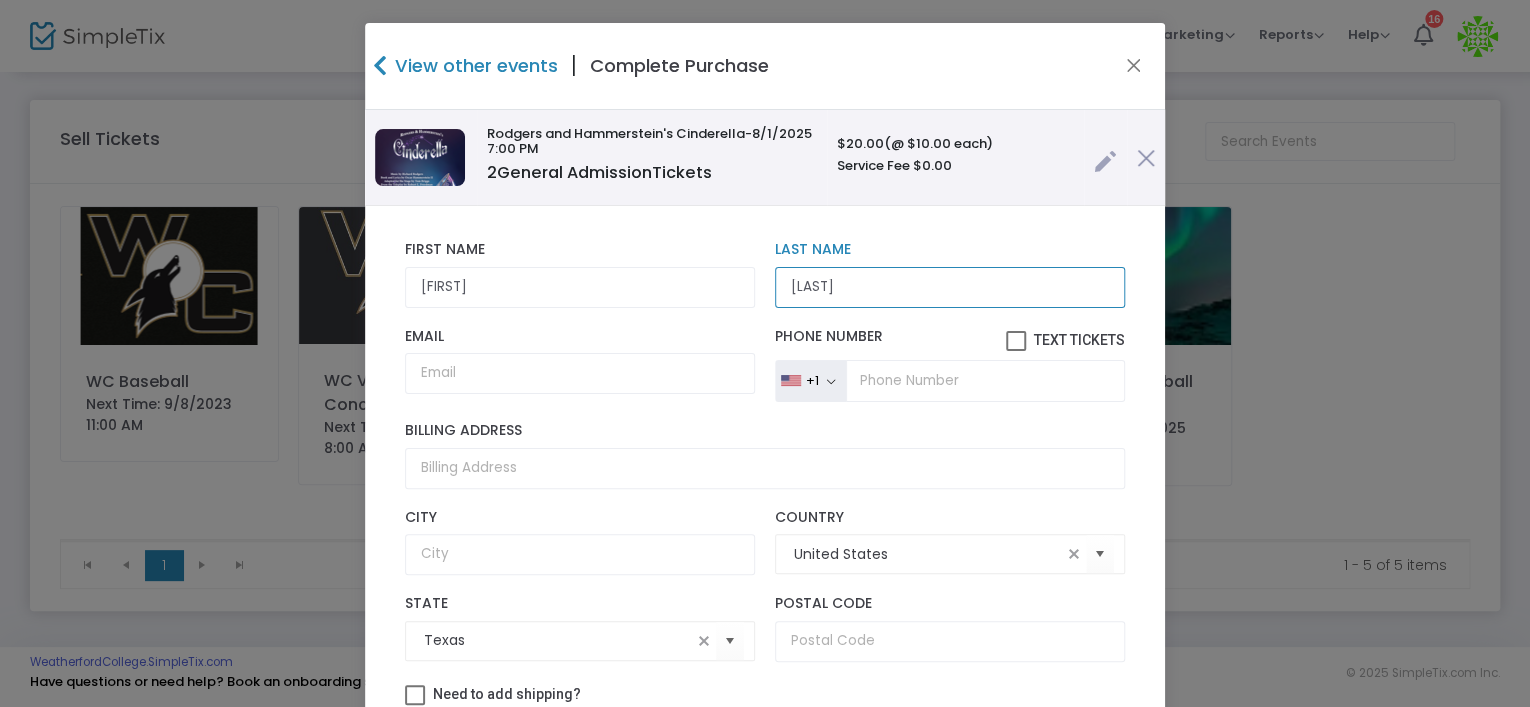 type on "Jackson" 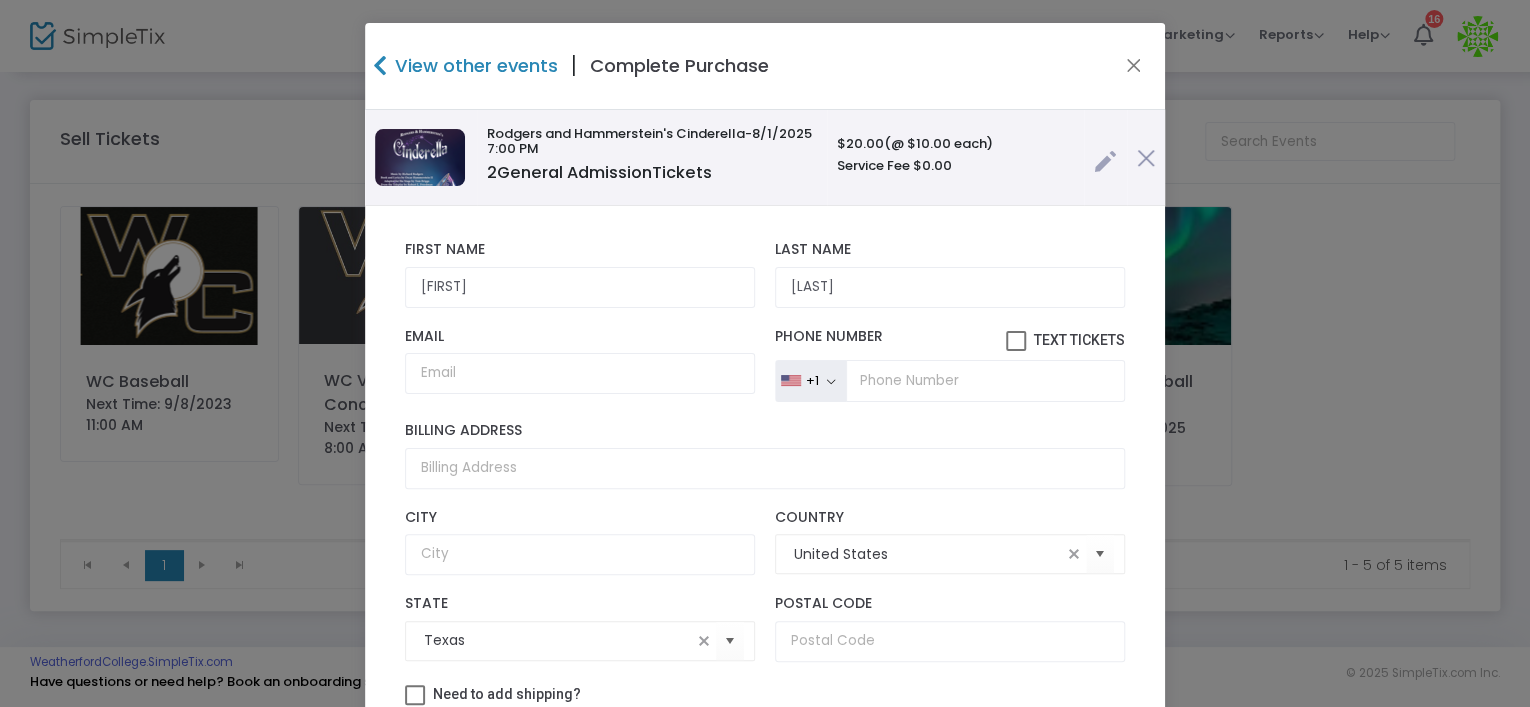 scroll, scrollTop: 136, scrollLeft: 0, axis: vertical 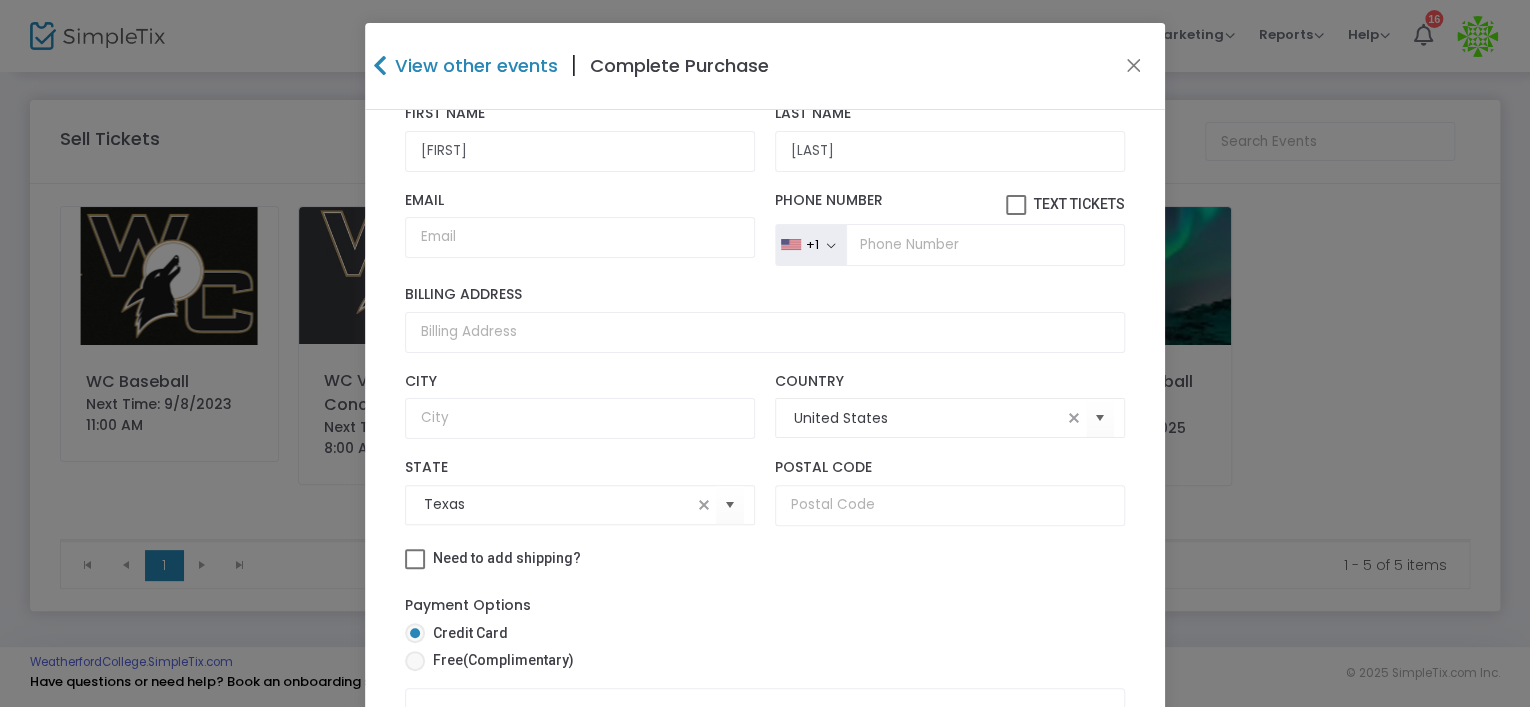 click on "Need to add shipping?" 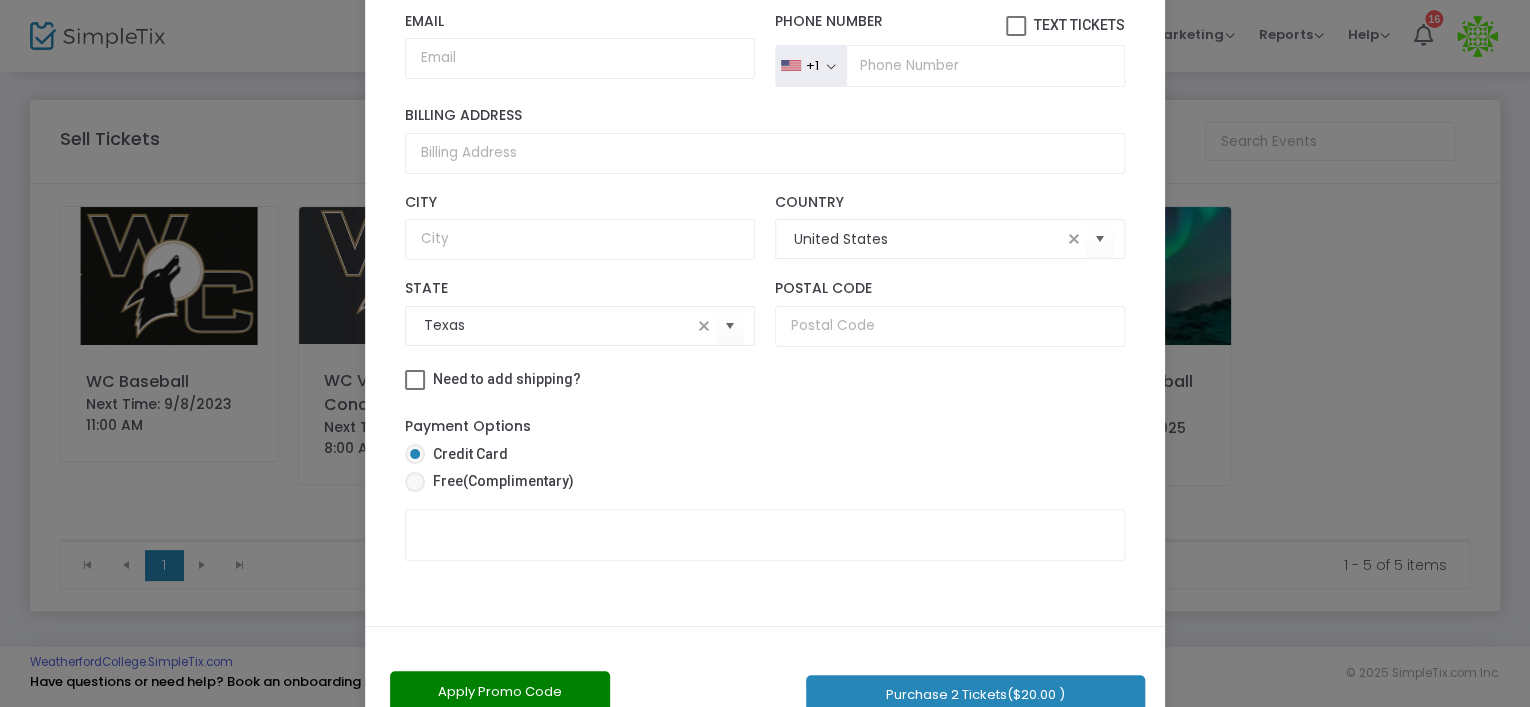 scroll, scrollTop: 200, scrollLeft: 0, axis: vertical 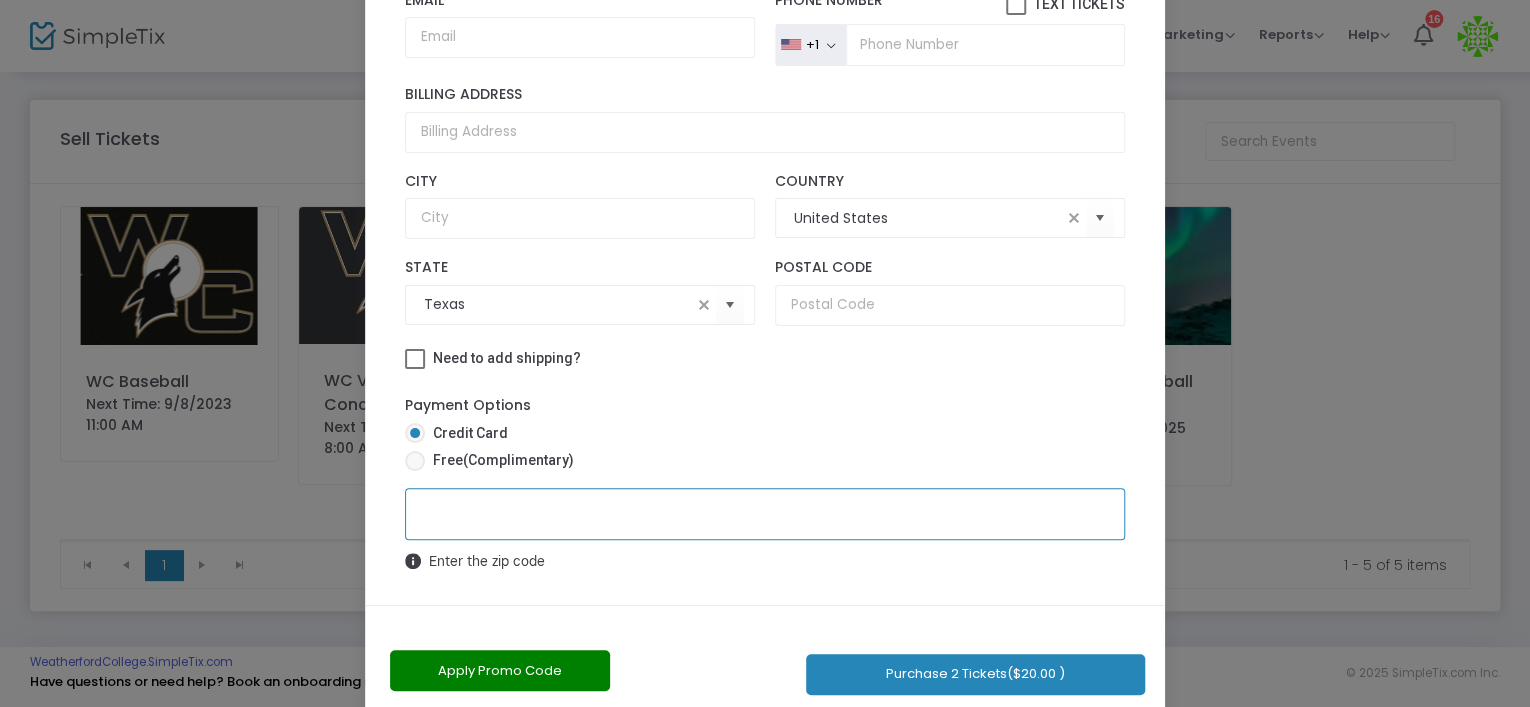 click on "Purchase 2 Tickets  ($20.00 )" 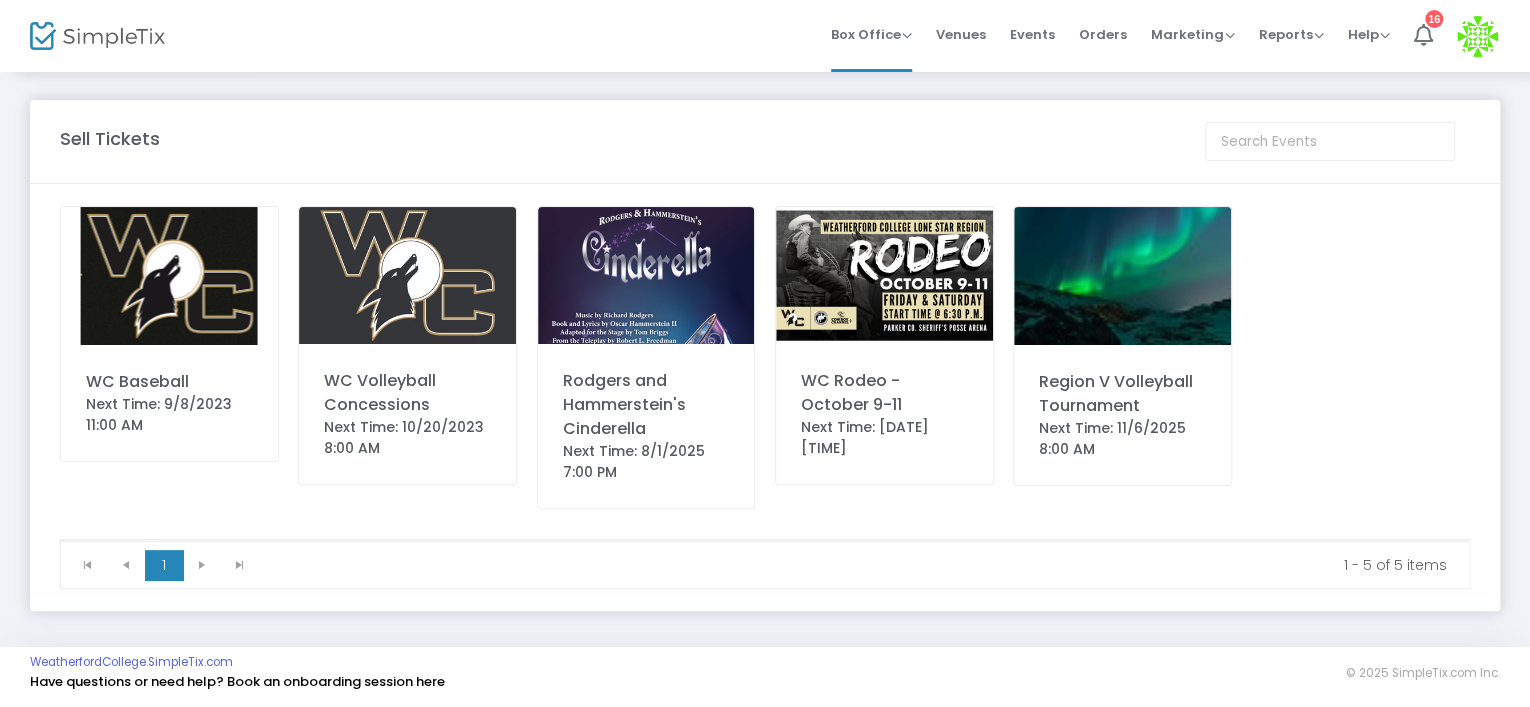 click 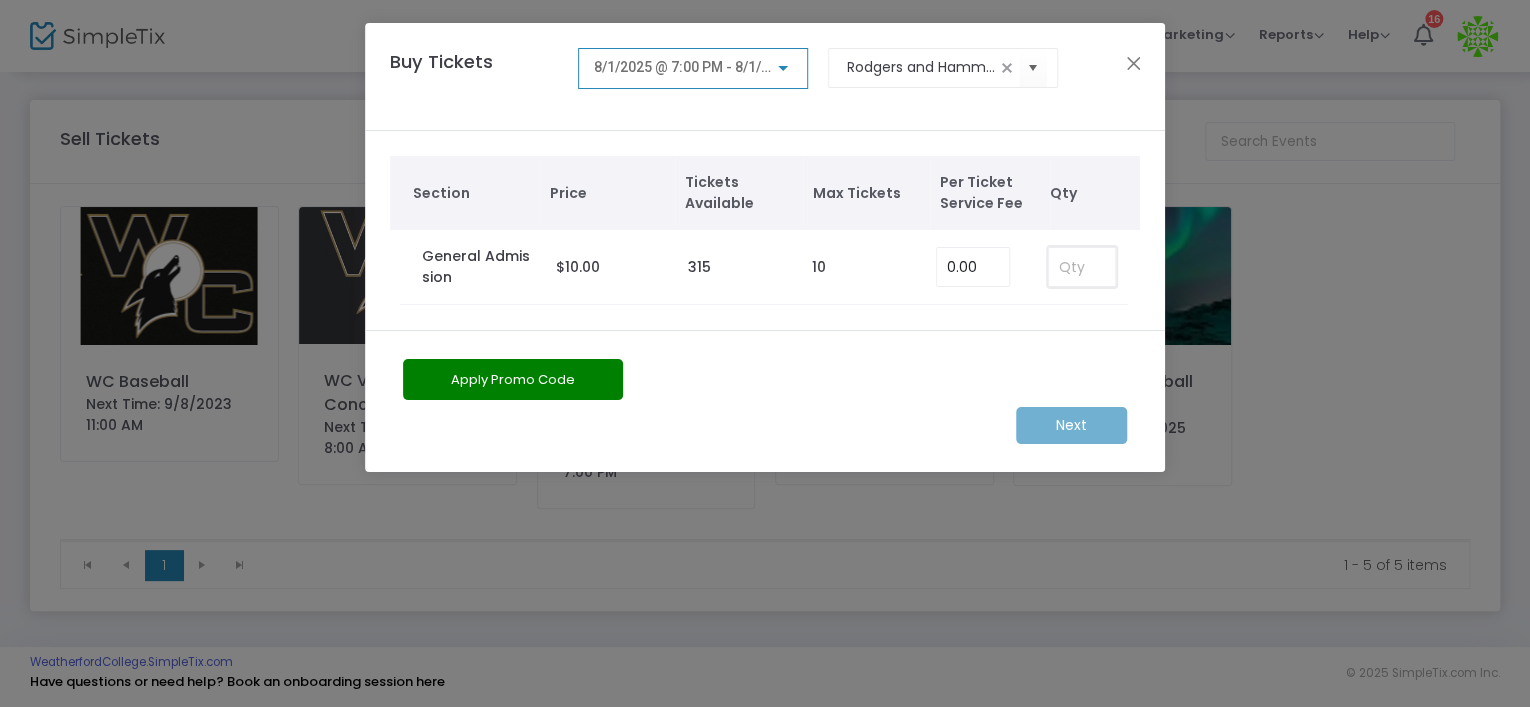 click at bounding box center (1082, 267) 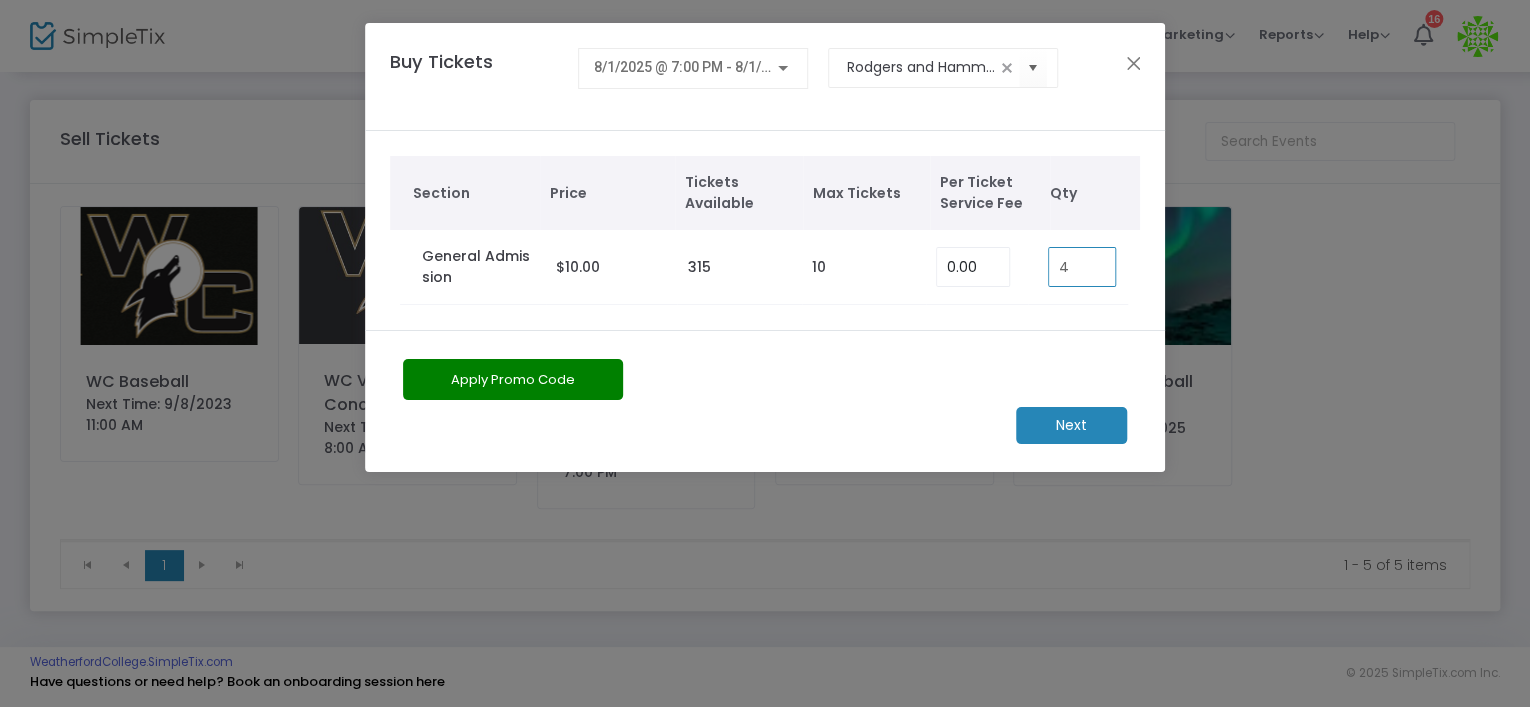type on "4" 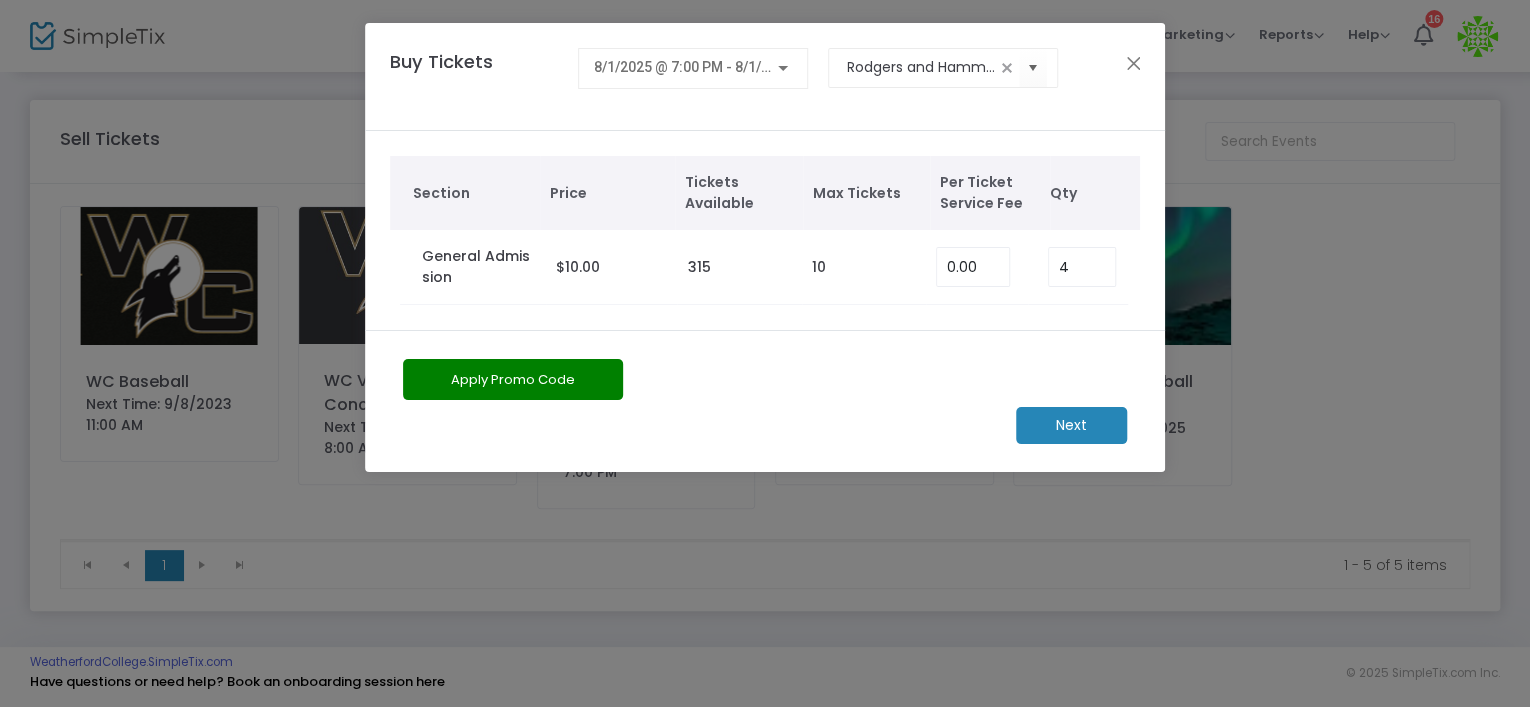 click on "Next" 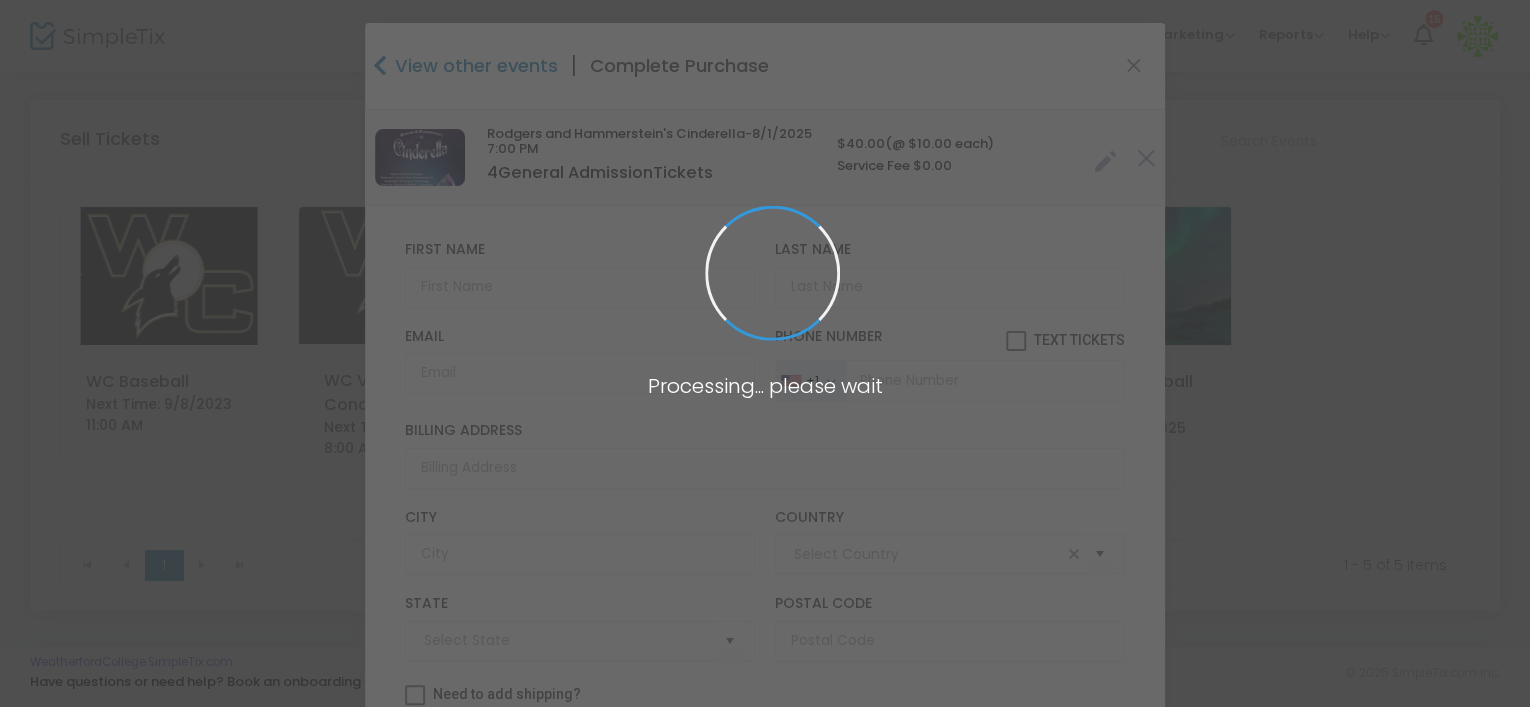 type on "United States" 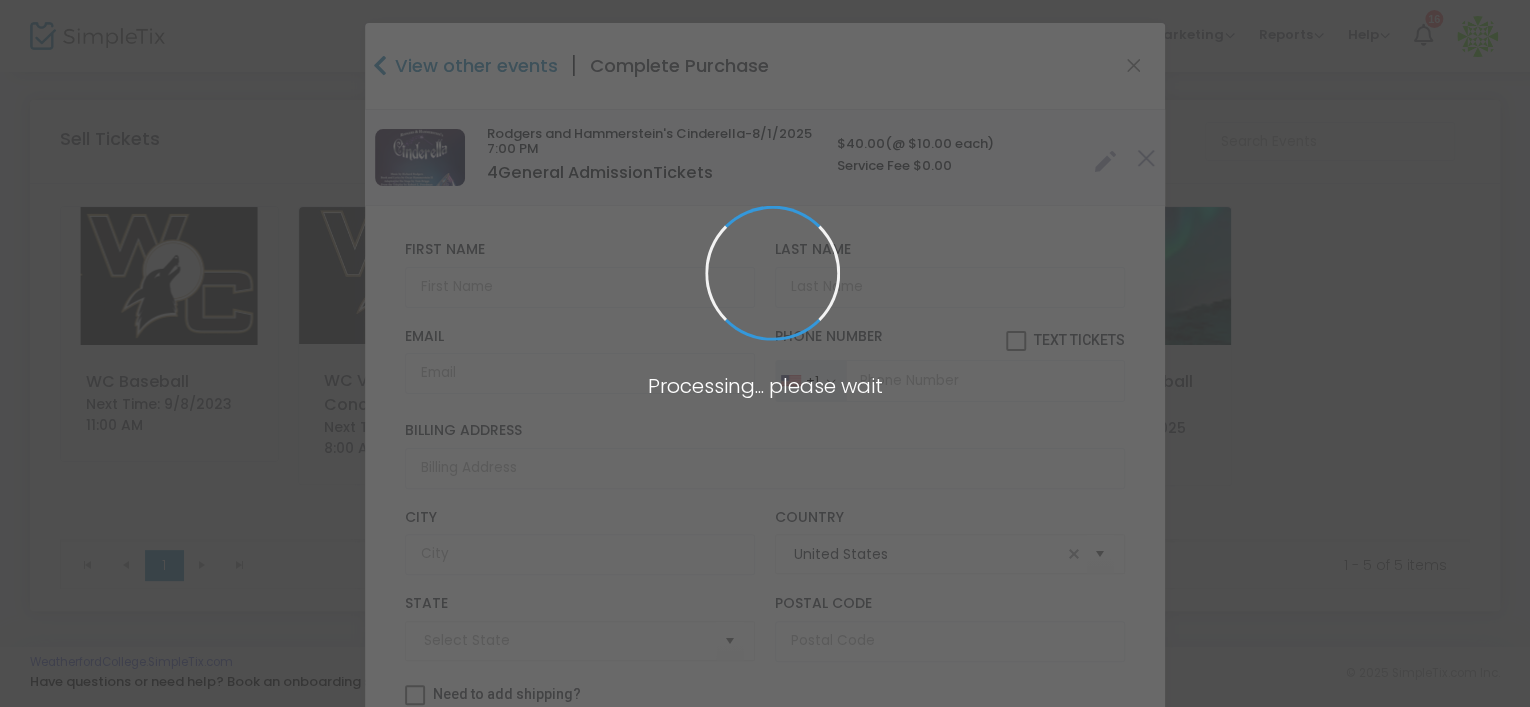 type on "[STATE]" 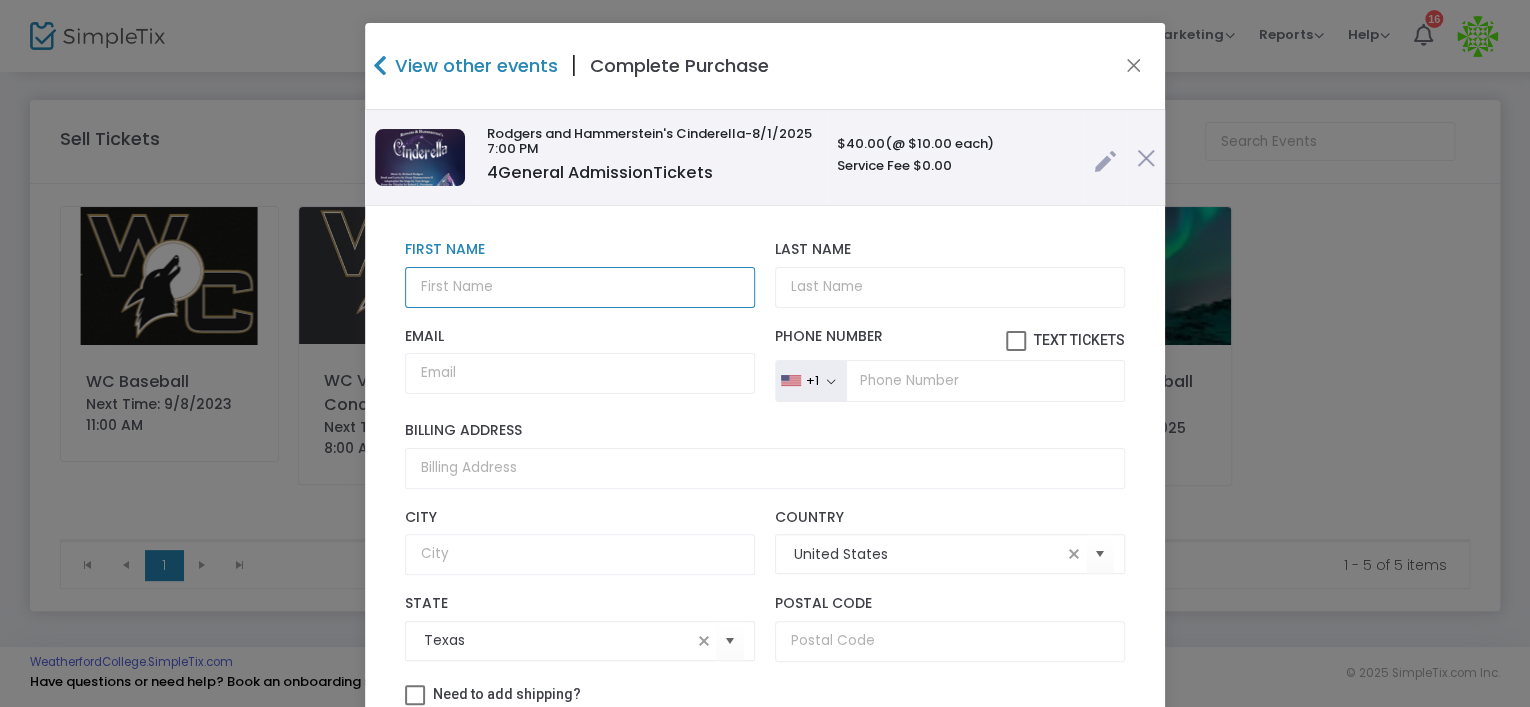 click at bounding box center [580, 287] 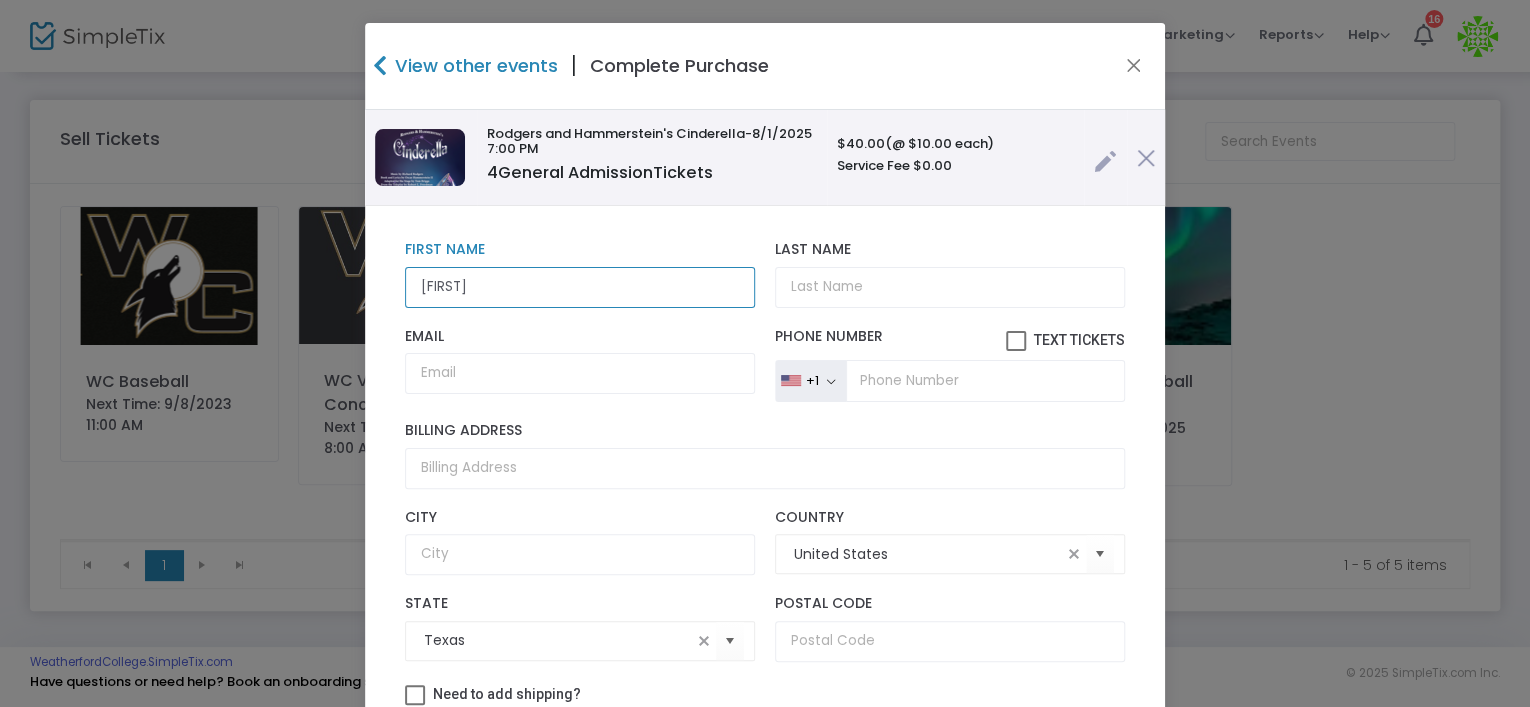 type on "Joseph" 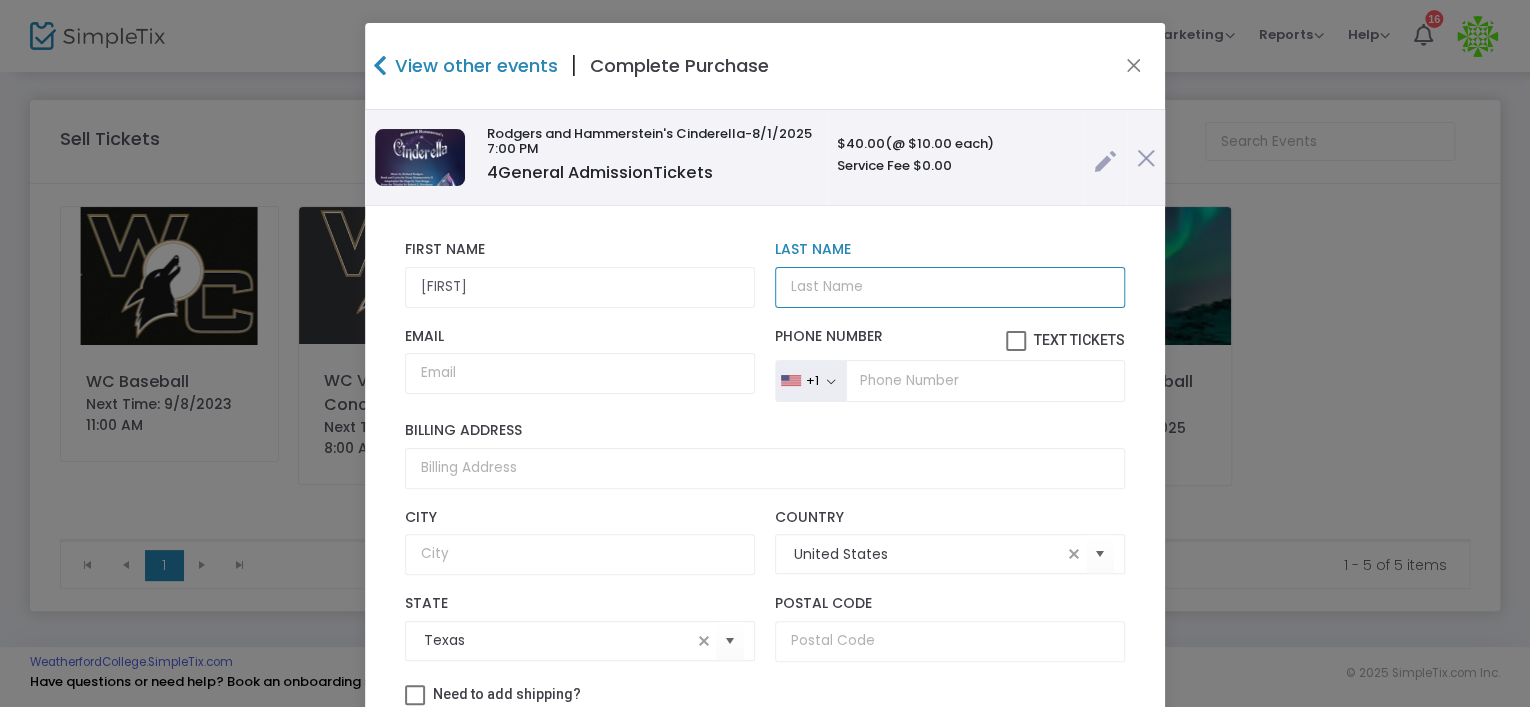 click on "Last Name" at bounding box center [950, 287] 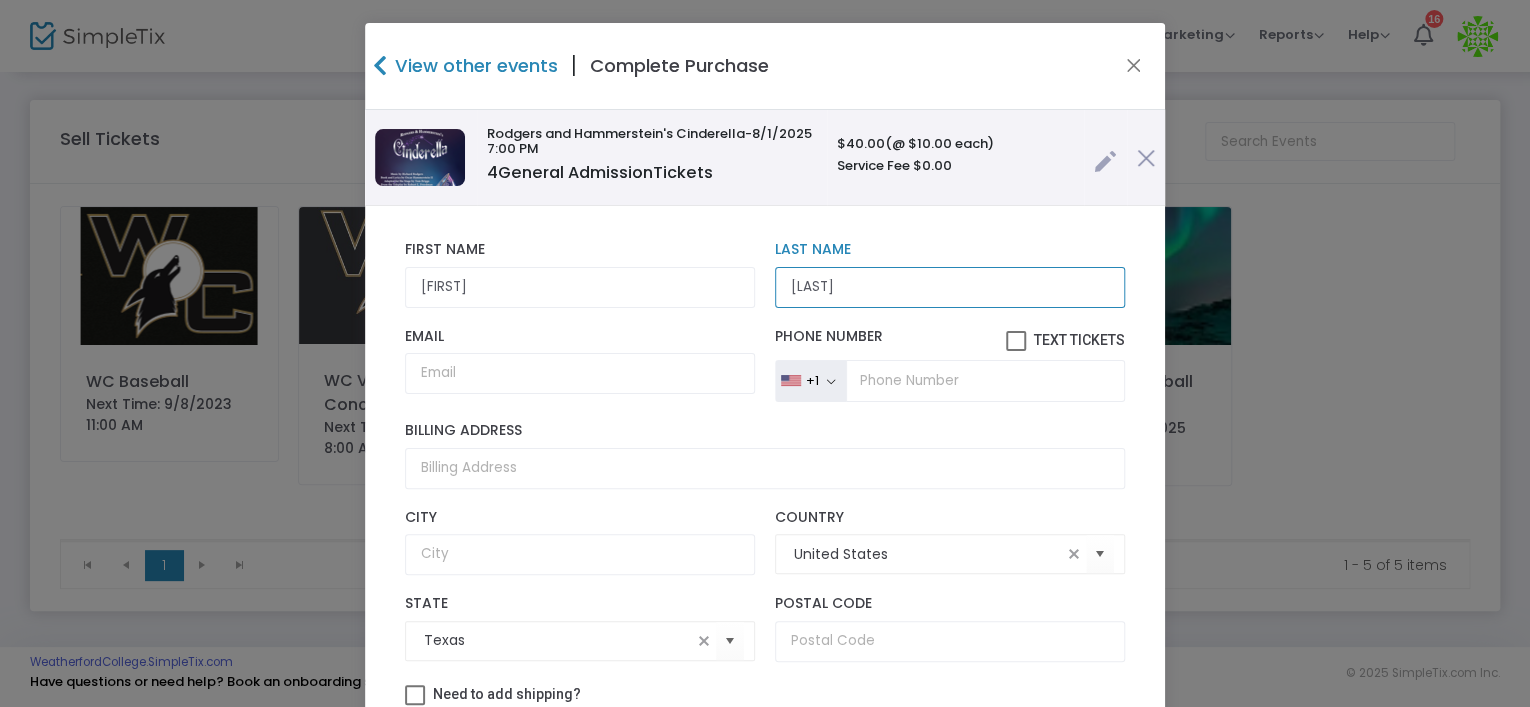 type on "Valdez" 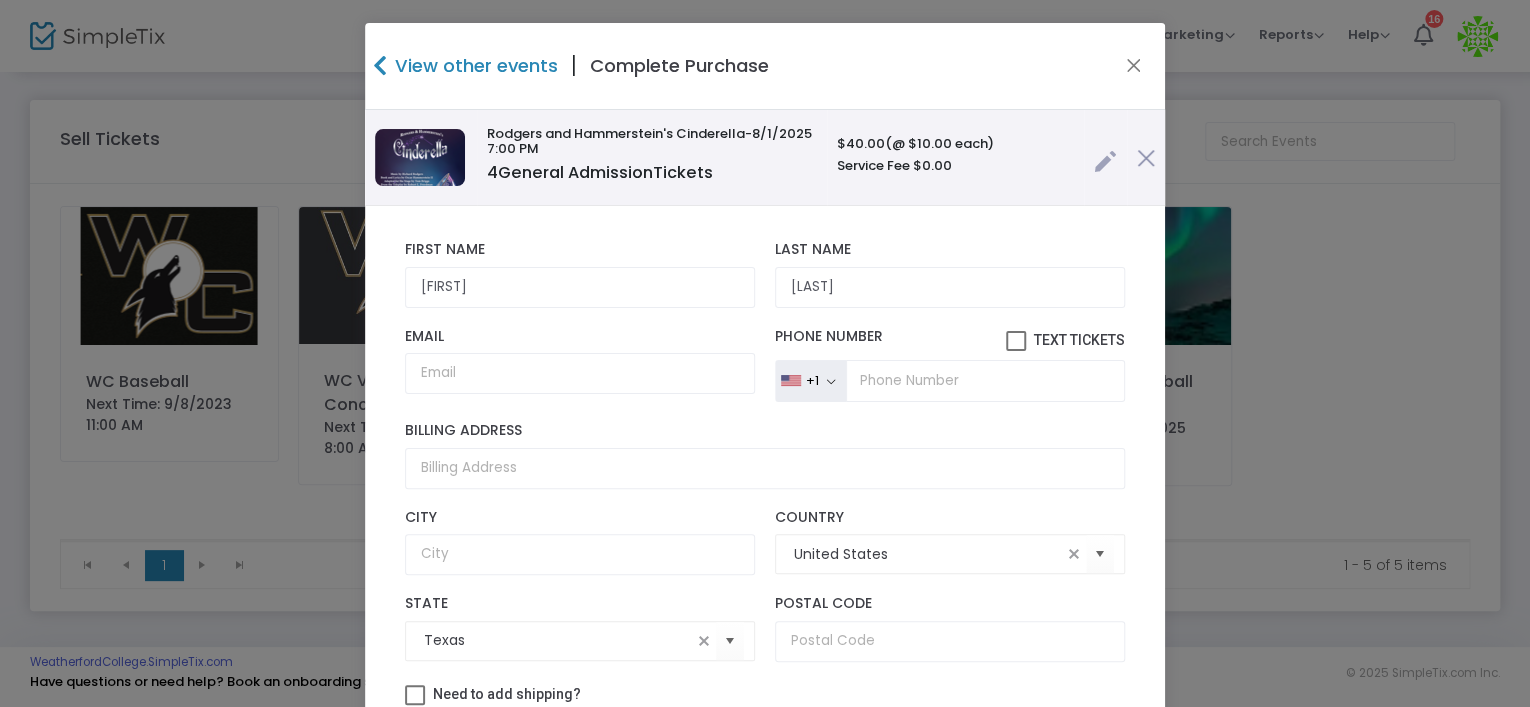 scroll, scrollTop: 136, scrollLeft: 0, axis: vertical 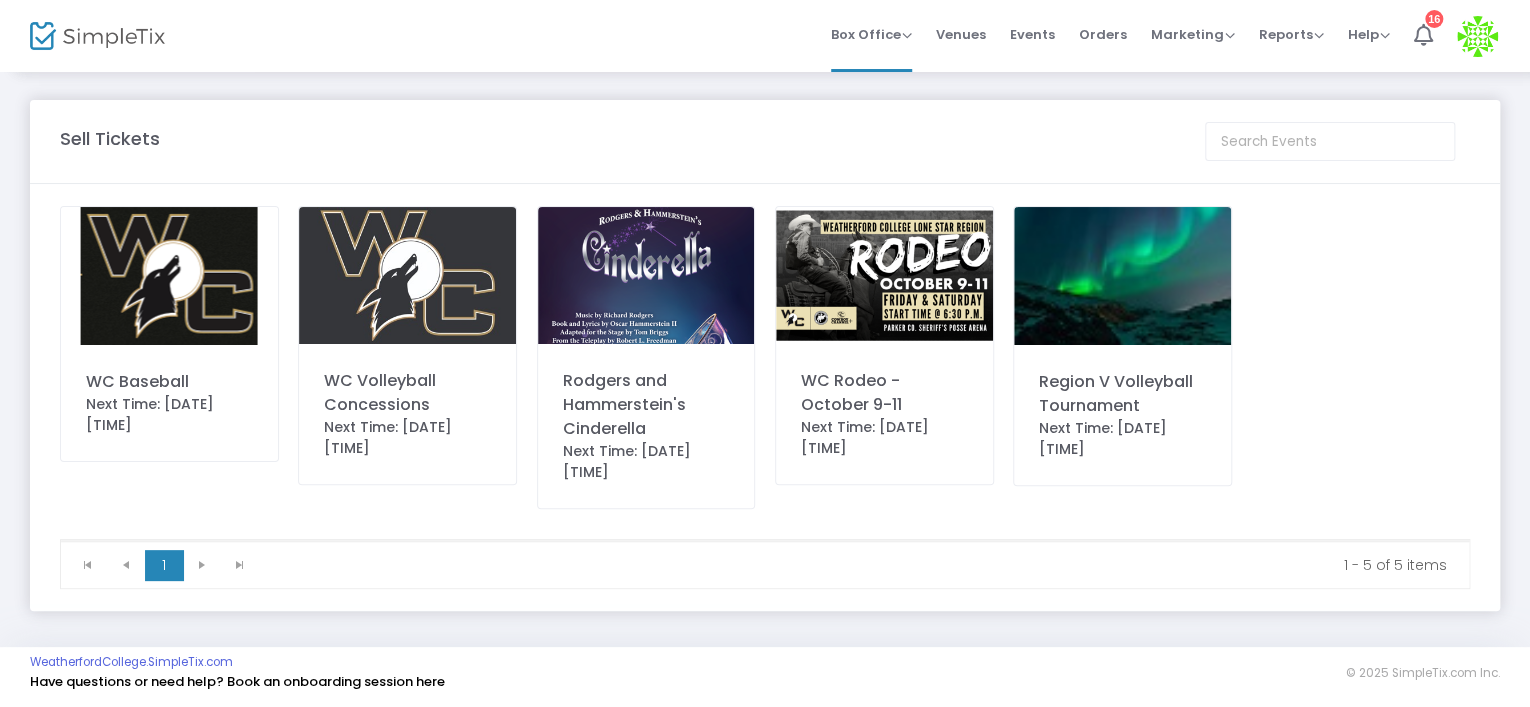 click 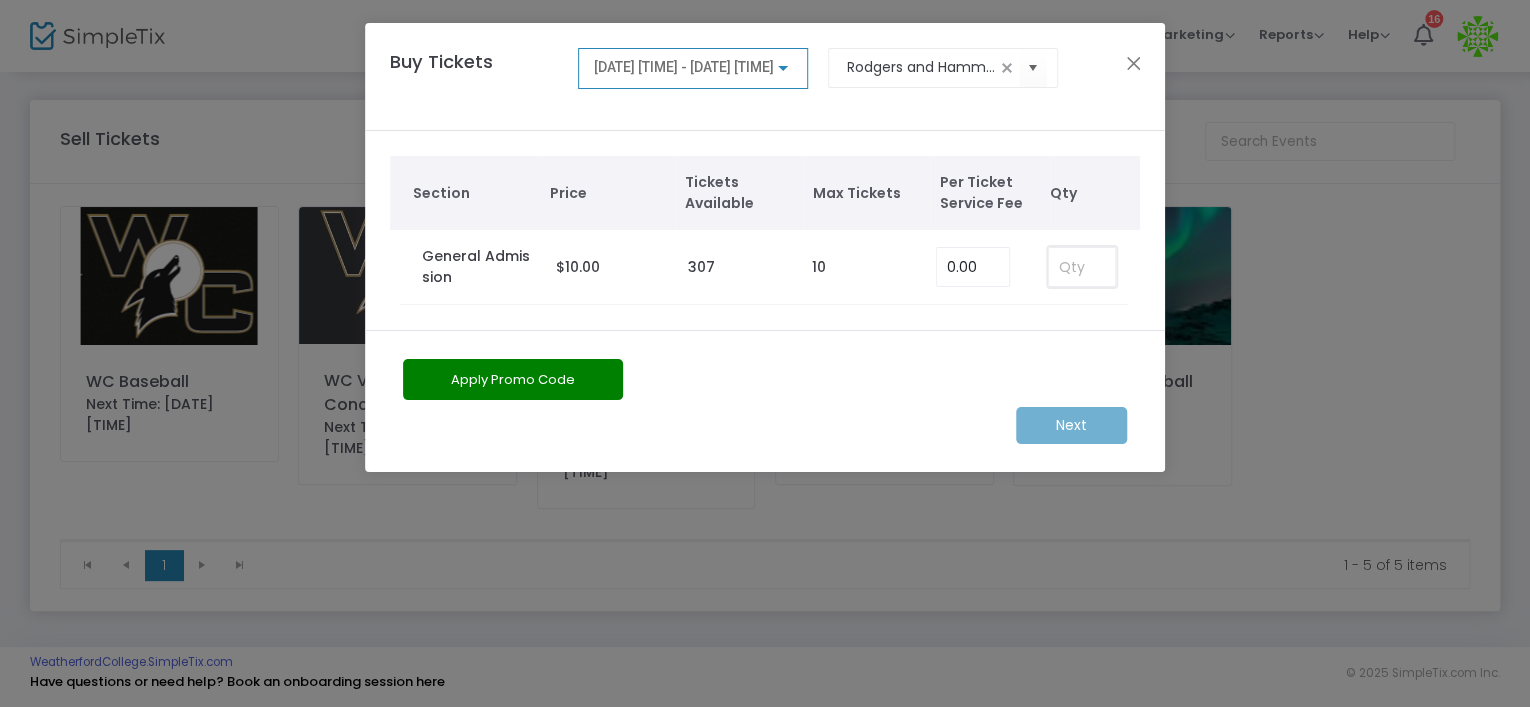 click at bounding box center [1082, 267] 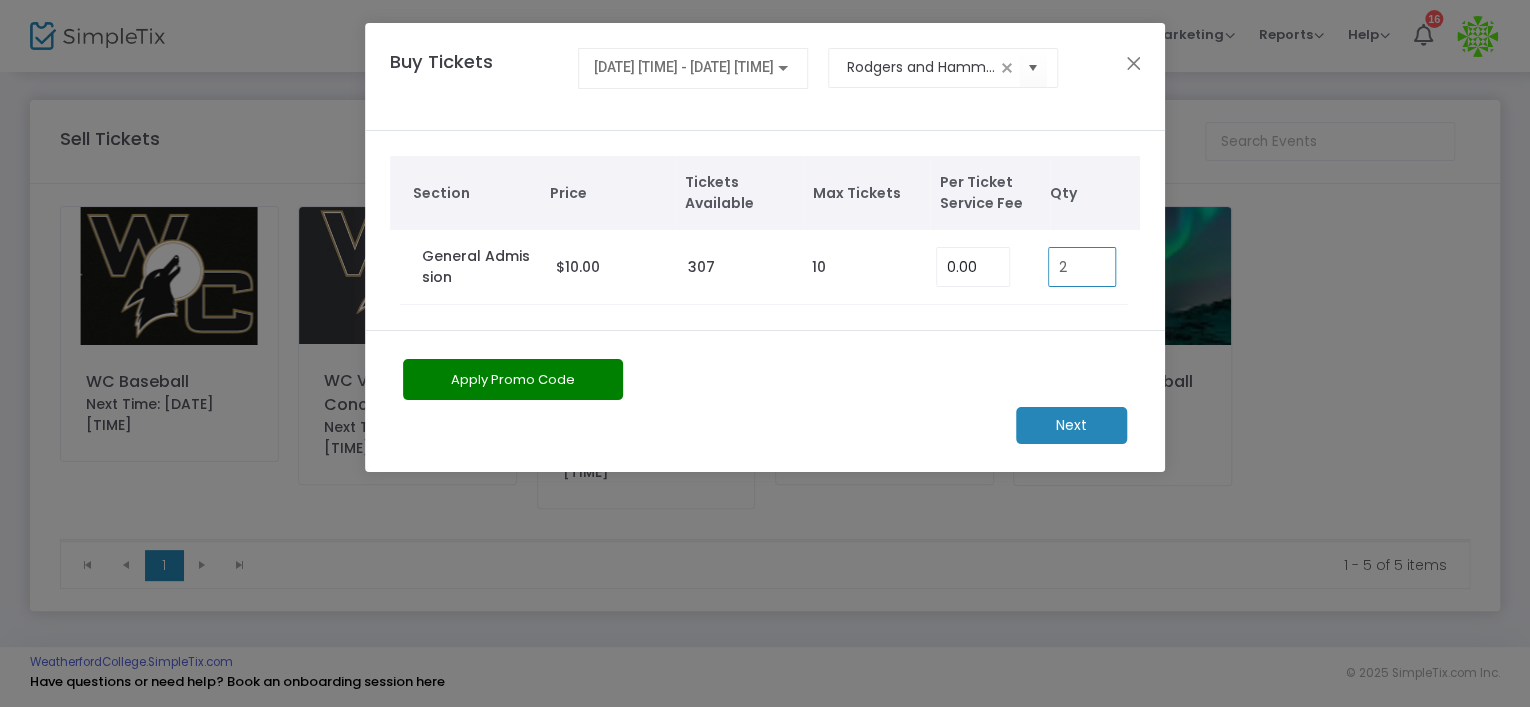 type on "2" 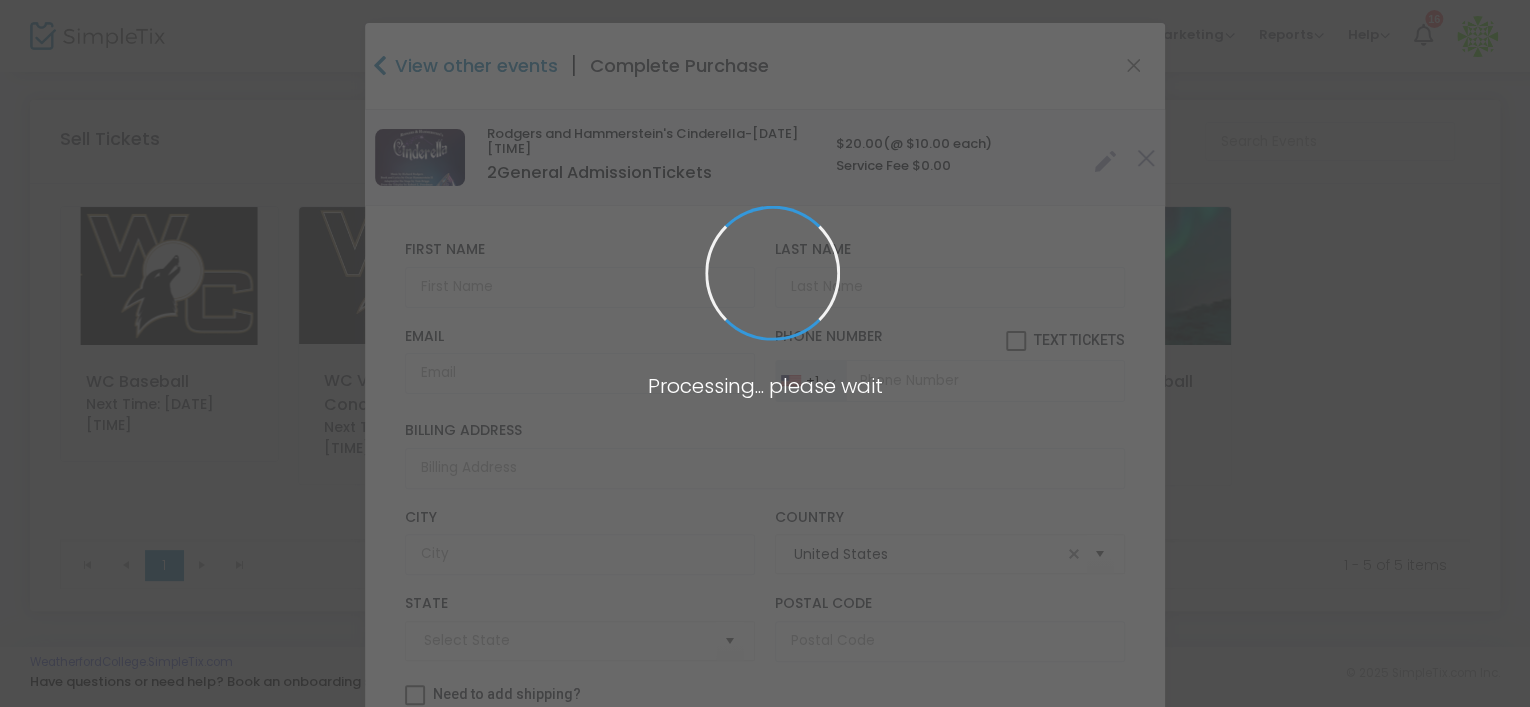 type on "[STATE]" 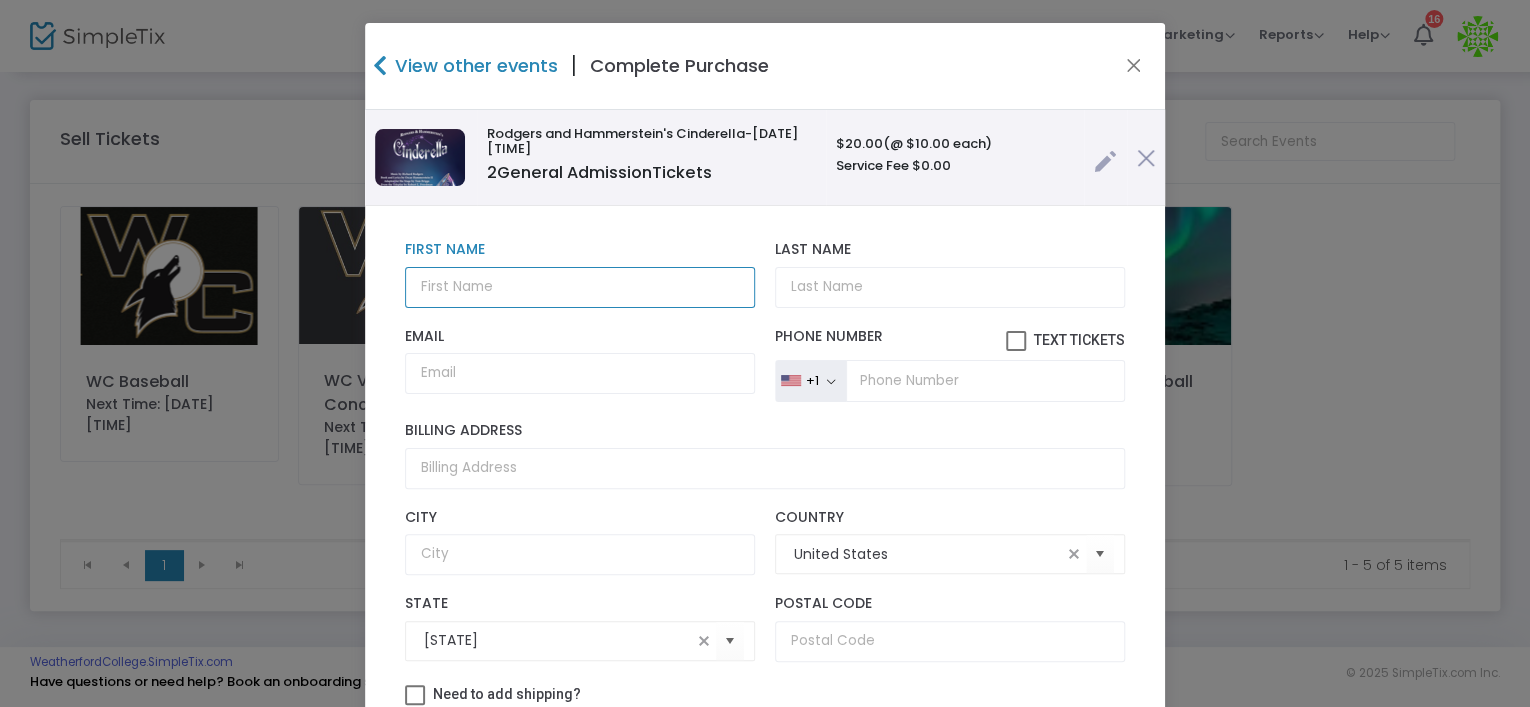 click at bounding box center [580, 287] 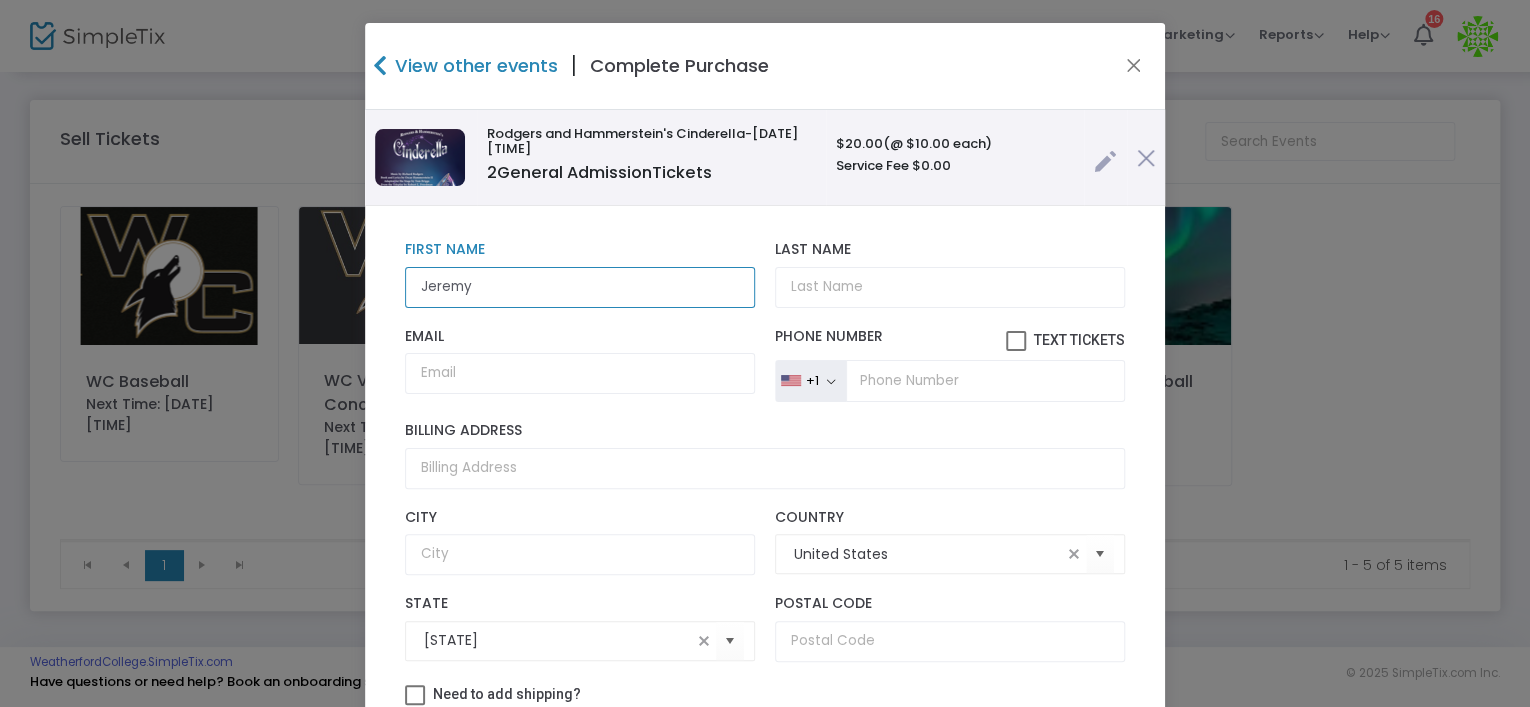 type on "Jeremy" 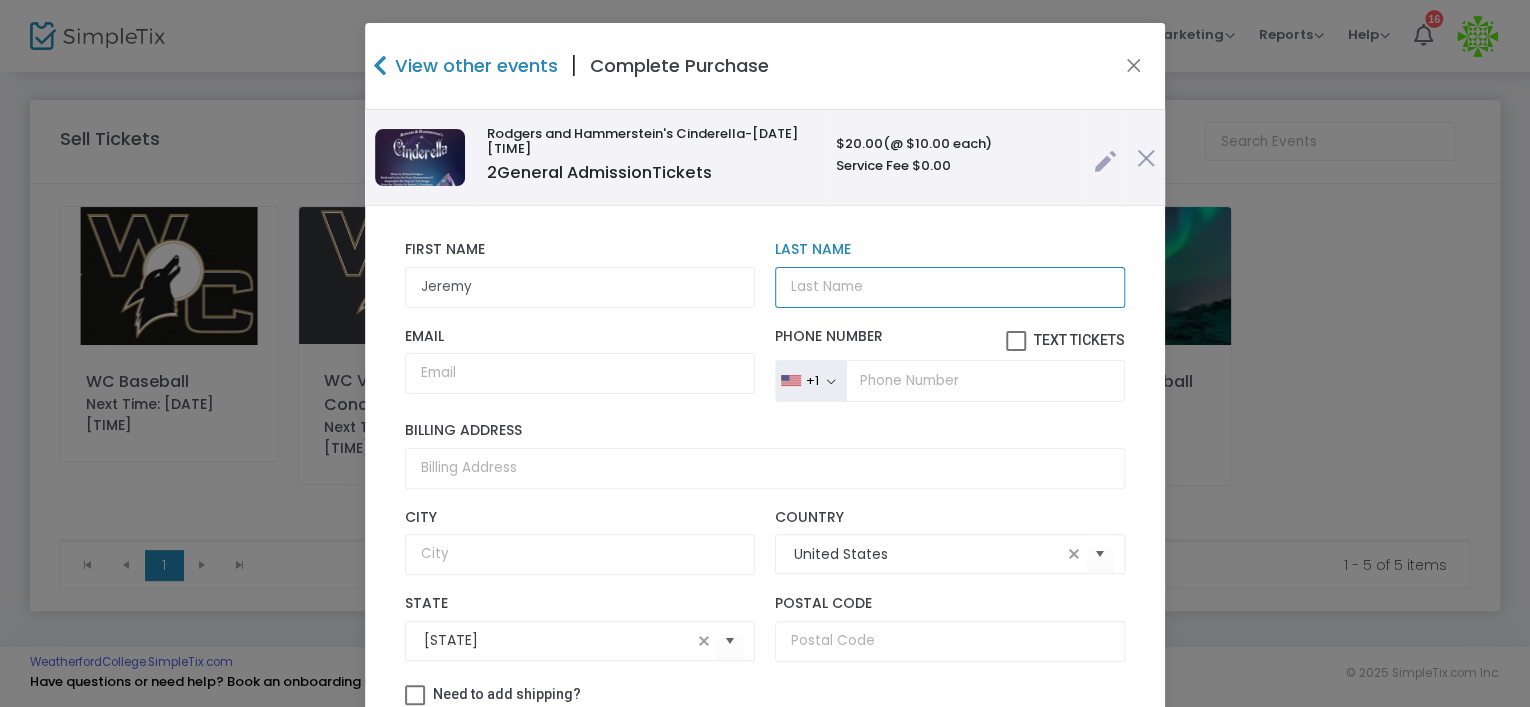 click on "Last Name" at bounding box center (950, 287) 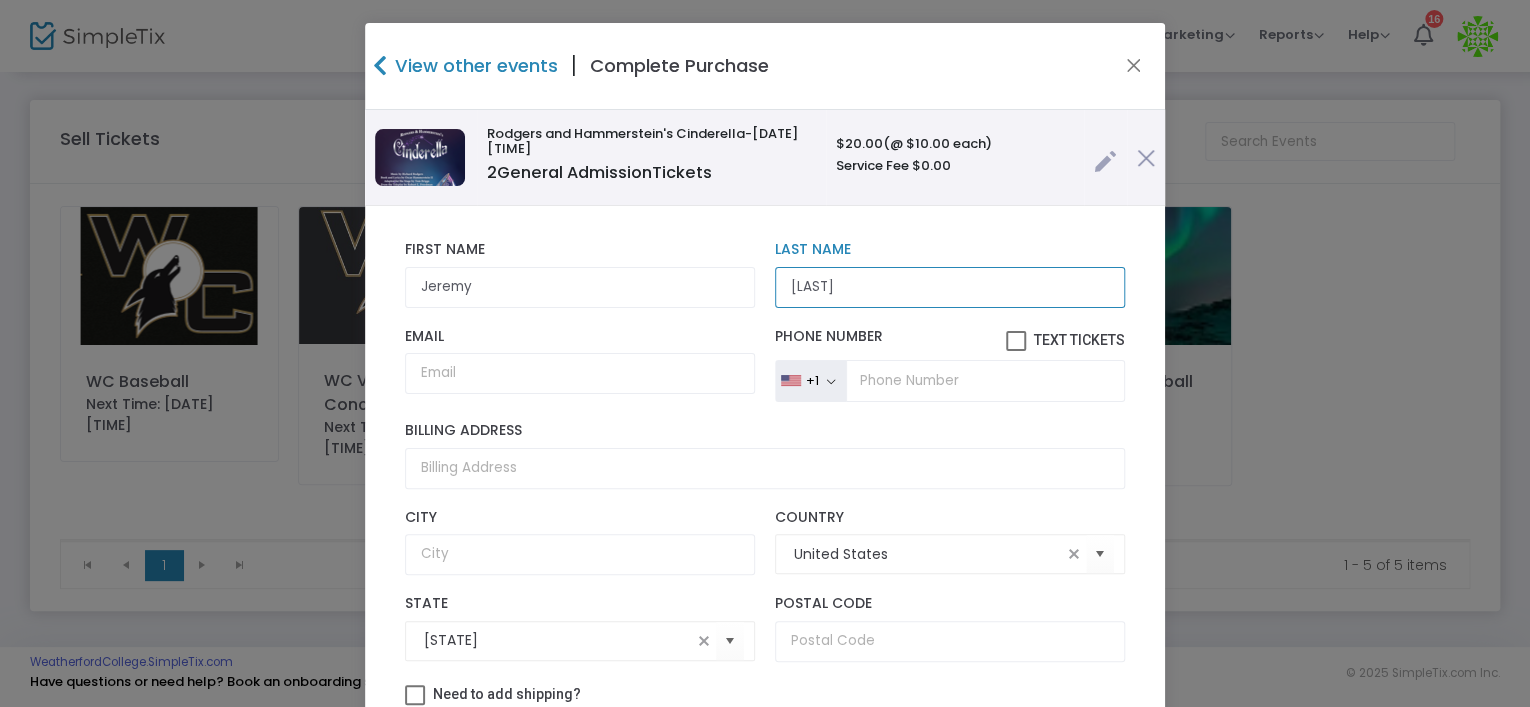 type on "[LAST]" 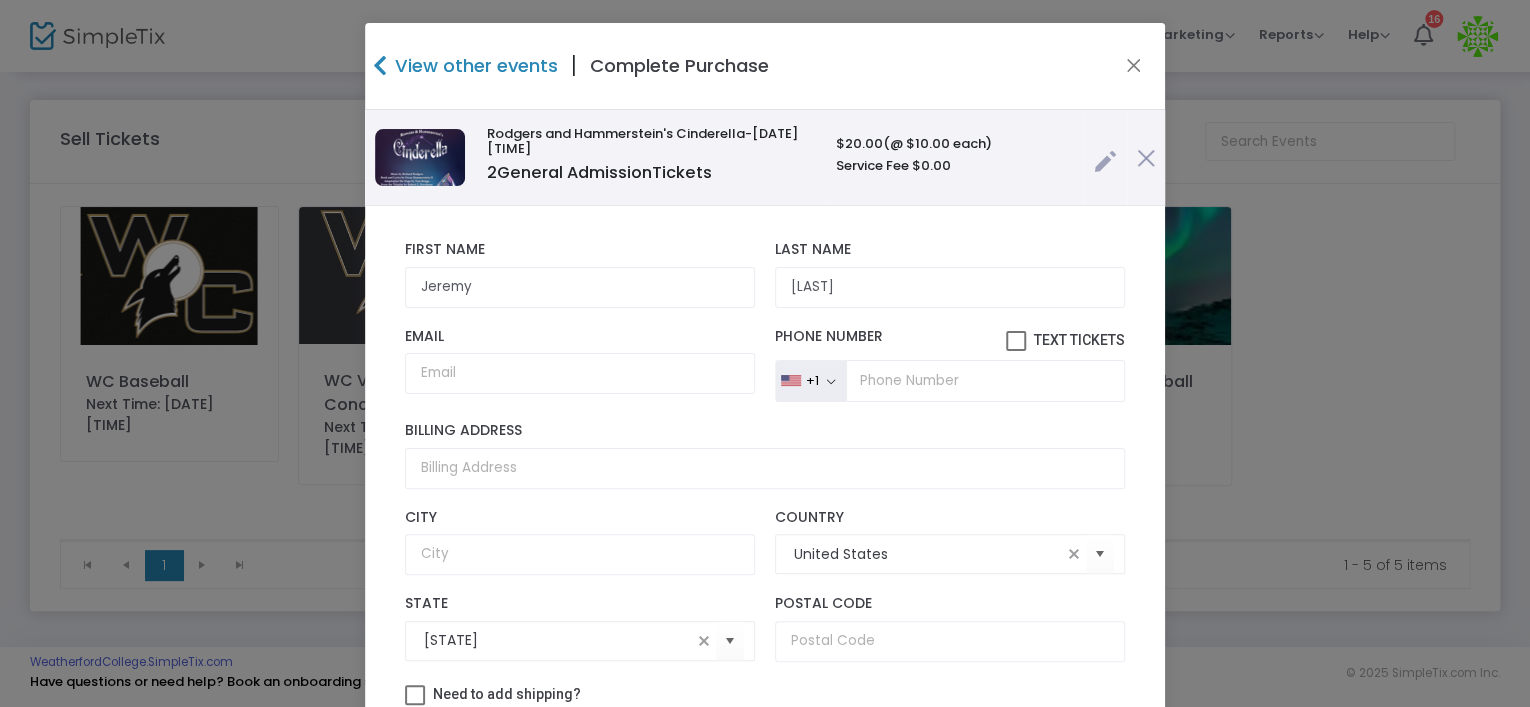 scroll, scrollTop: 136, scrollLeft: 0, axis: vertical 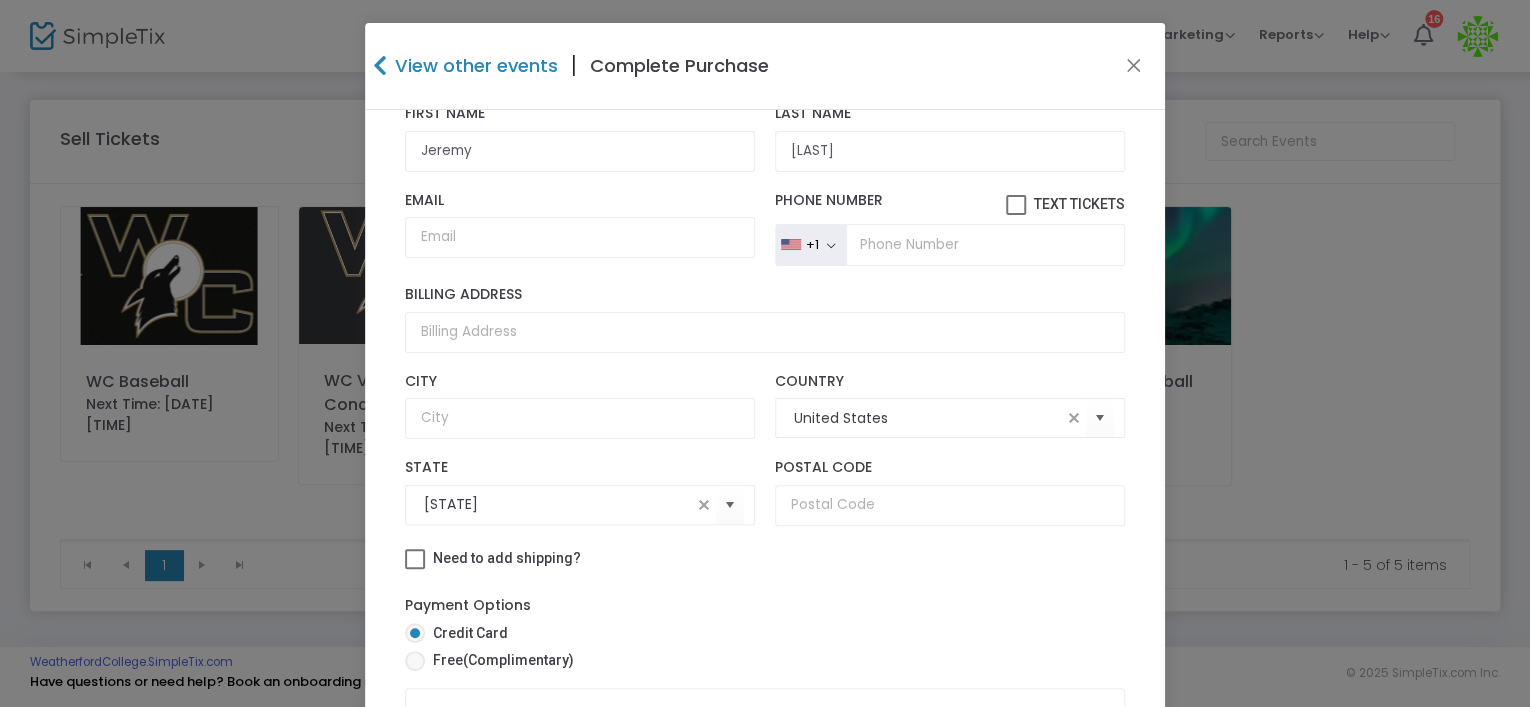 click on "Payment Options   Credit Card    Free  (Complimentary)" 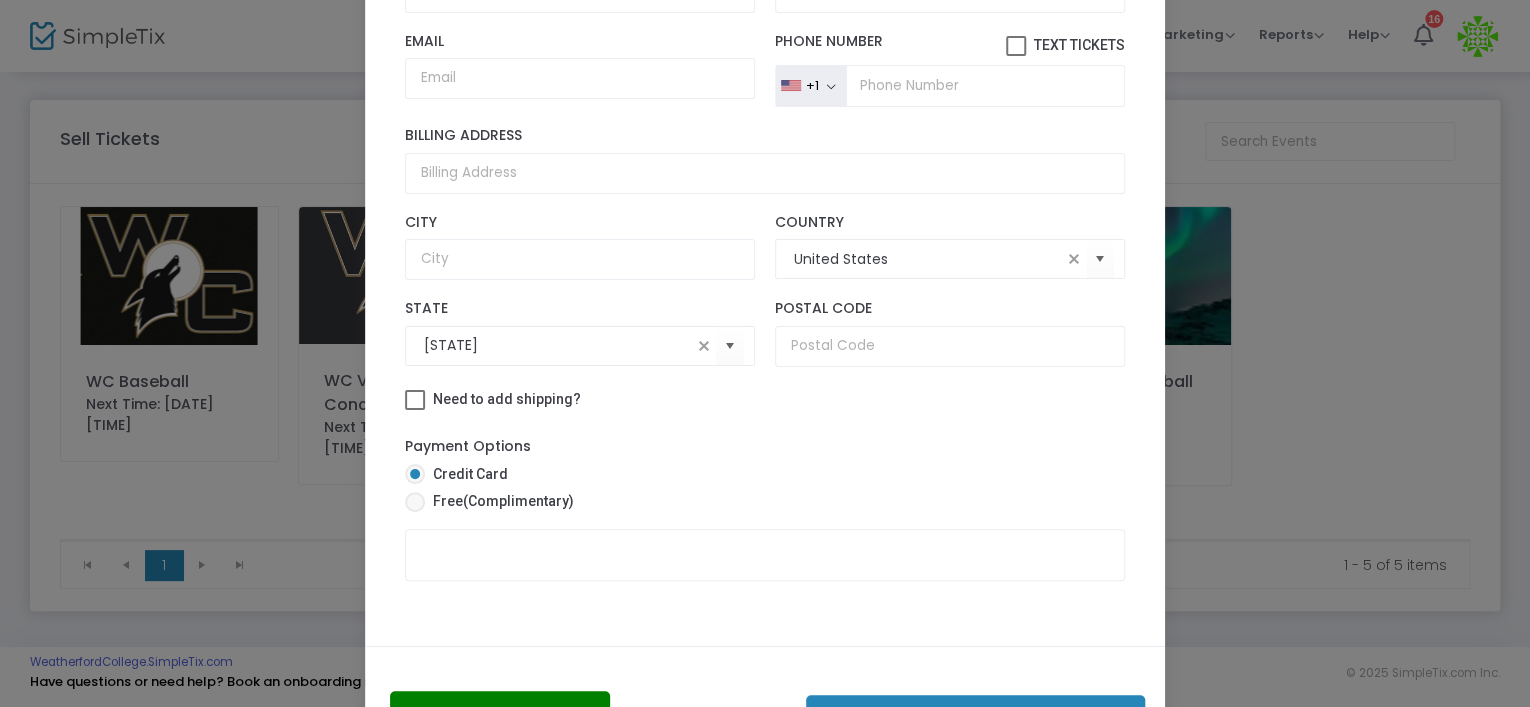 scroll, scrollTop: 160, scrollLeft: 0, axis: vertical 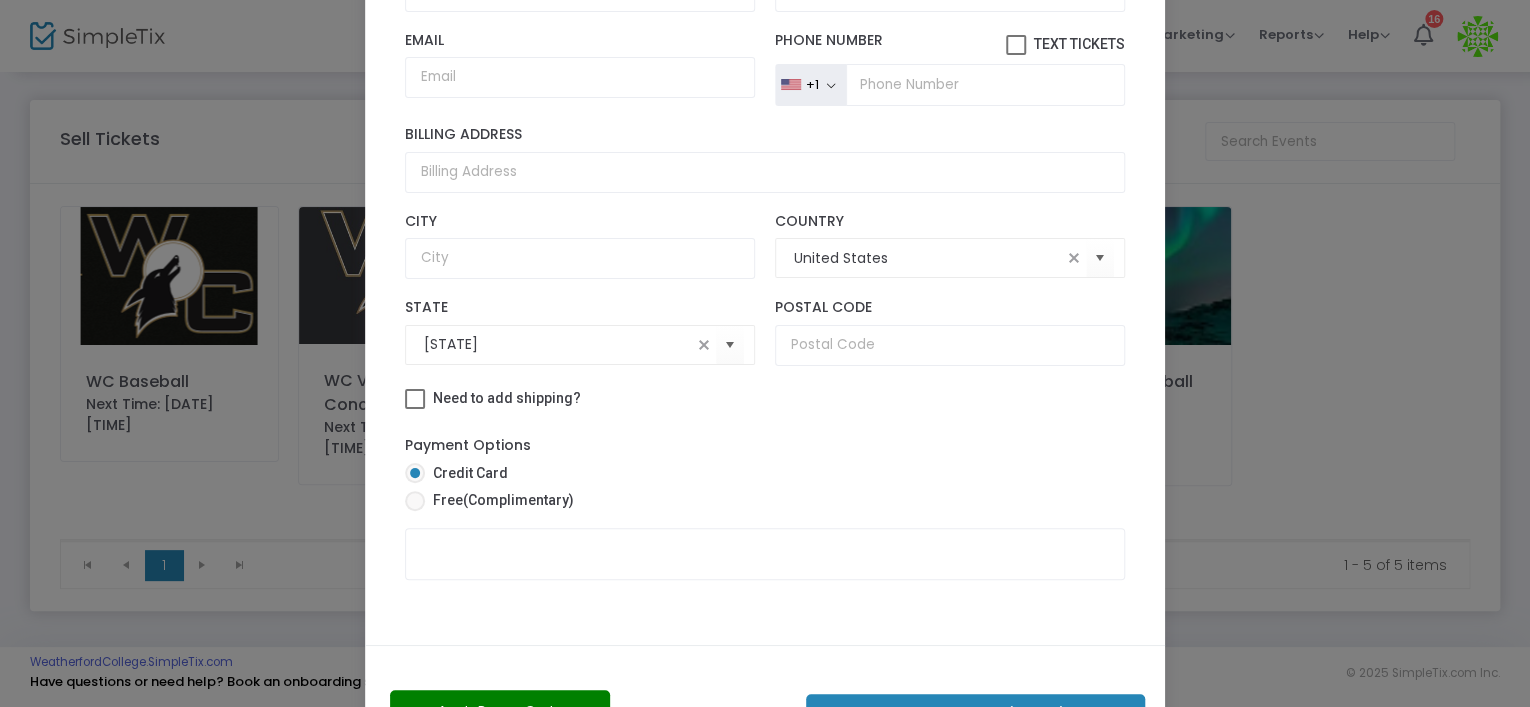 click on "Apply Promo Code   Purchase 2 Tickets  ($20.00 )" 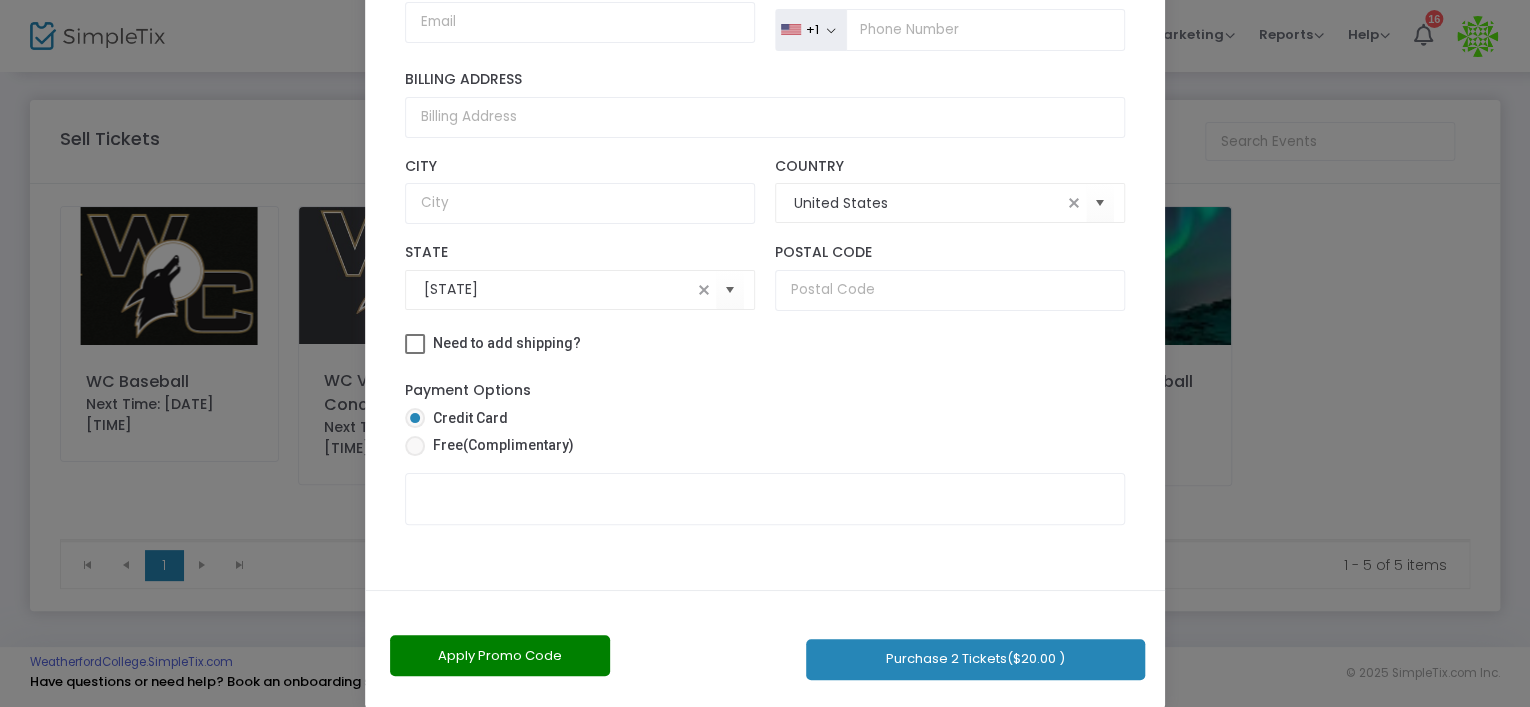 scroll, scrollTop: 237, scrollLeft: 0, axis: vertical 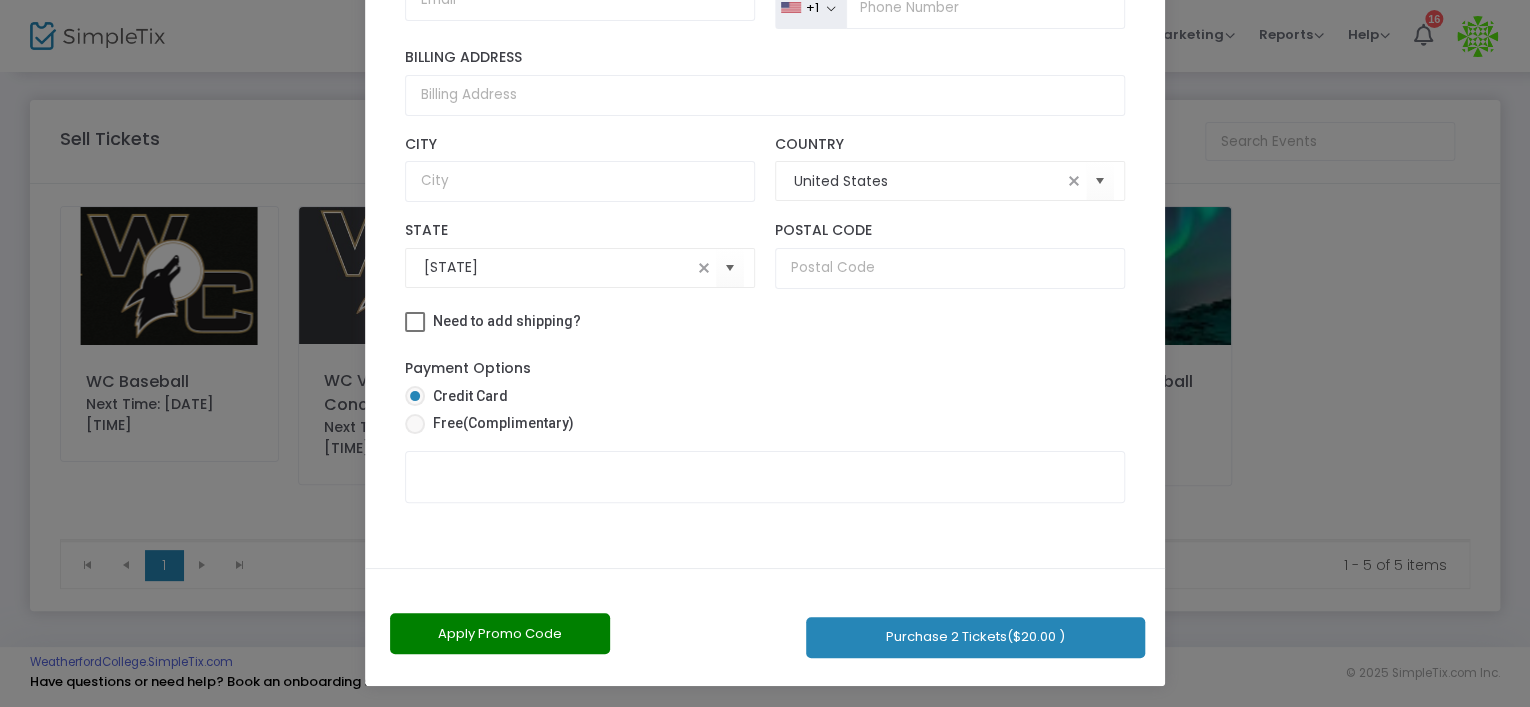 click on "Purchase 2 Tickets  ($20.00 )" 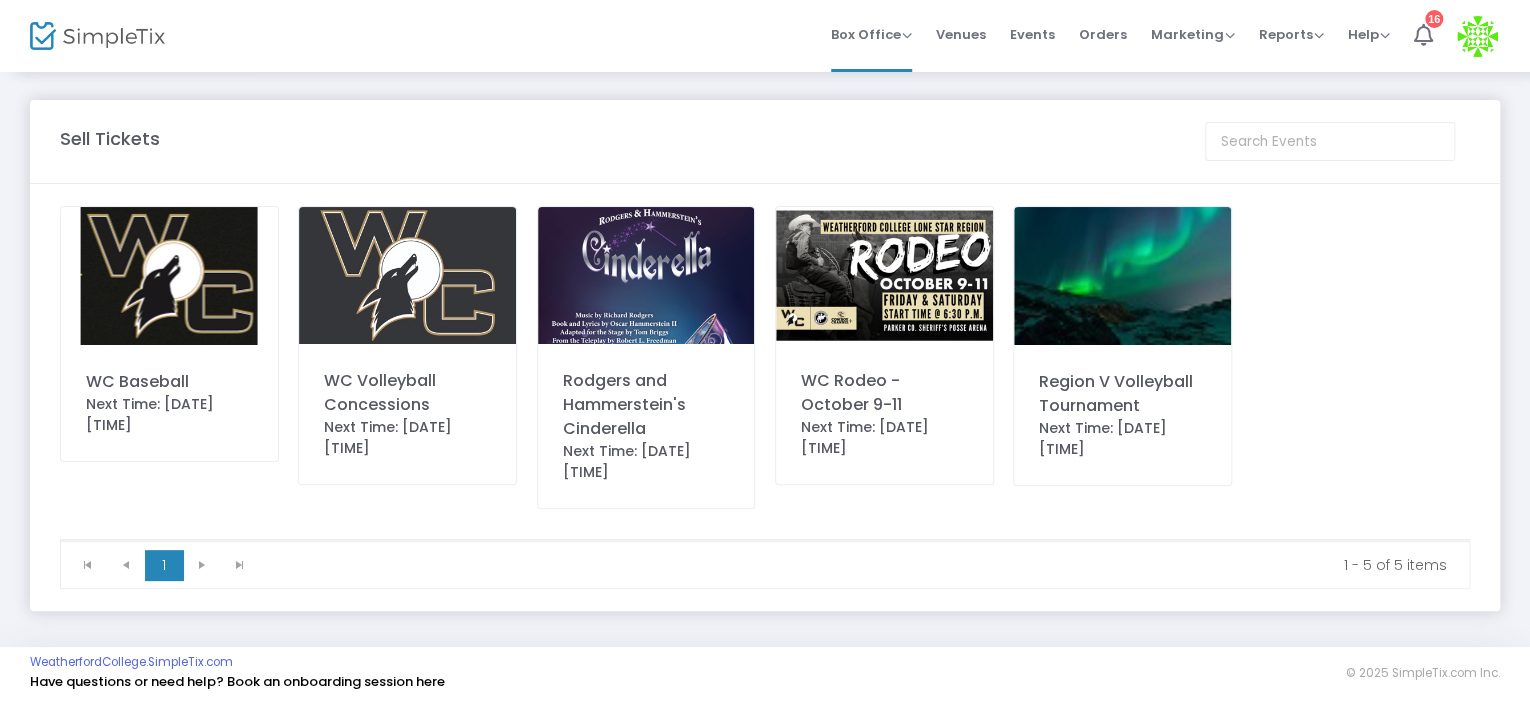 click 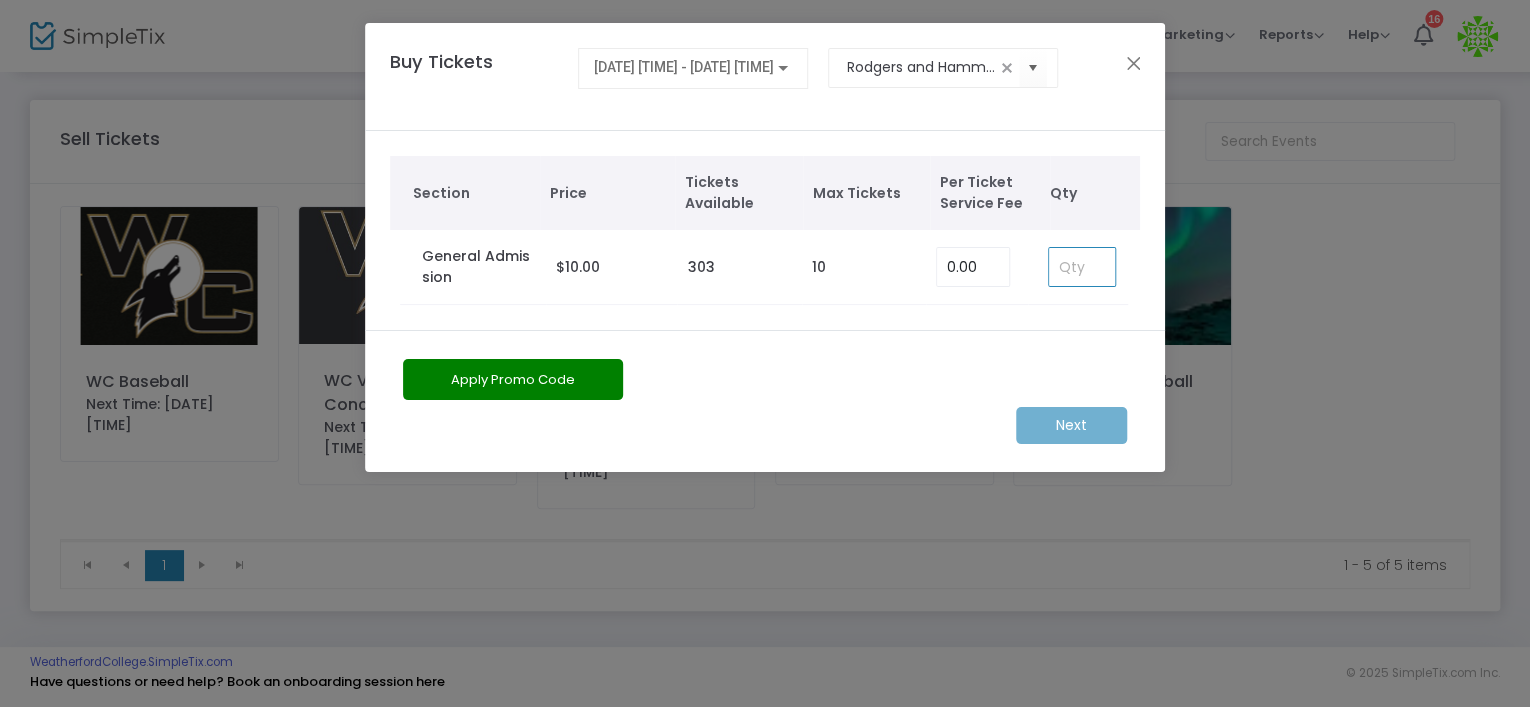 click at bounding box center [1082, 267] 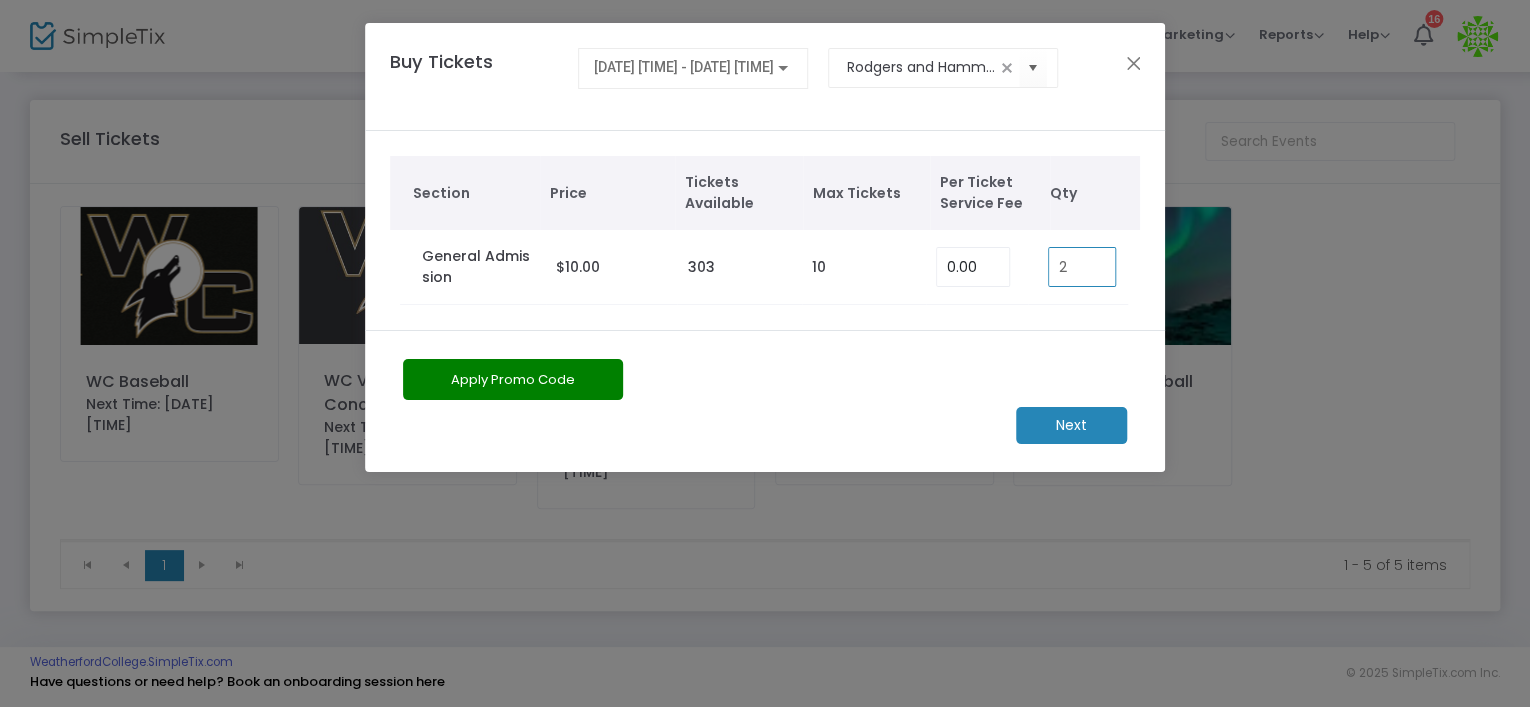 type on "2" 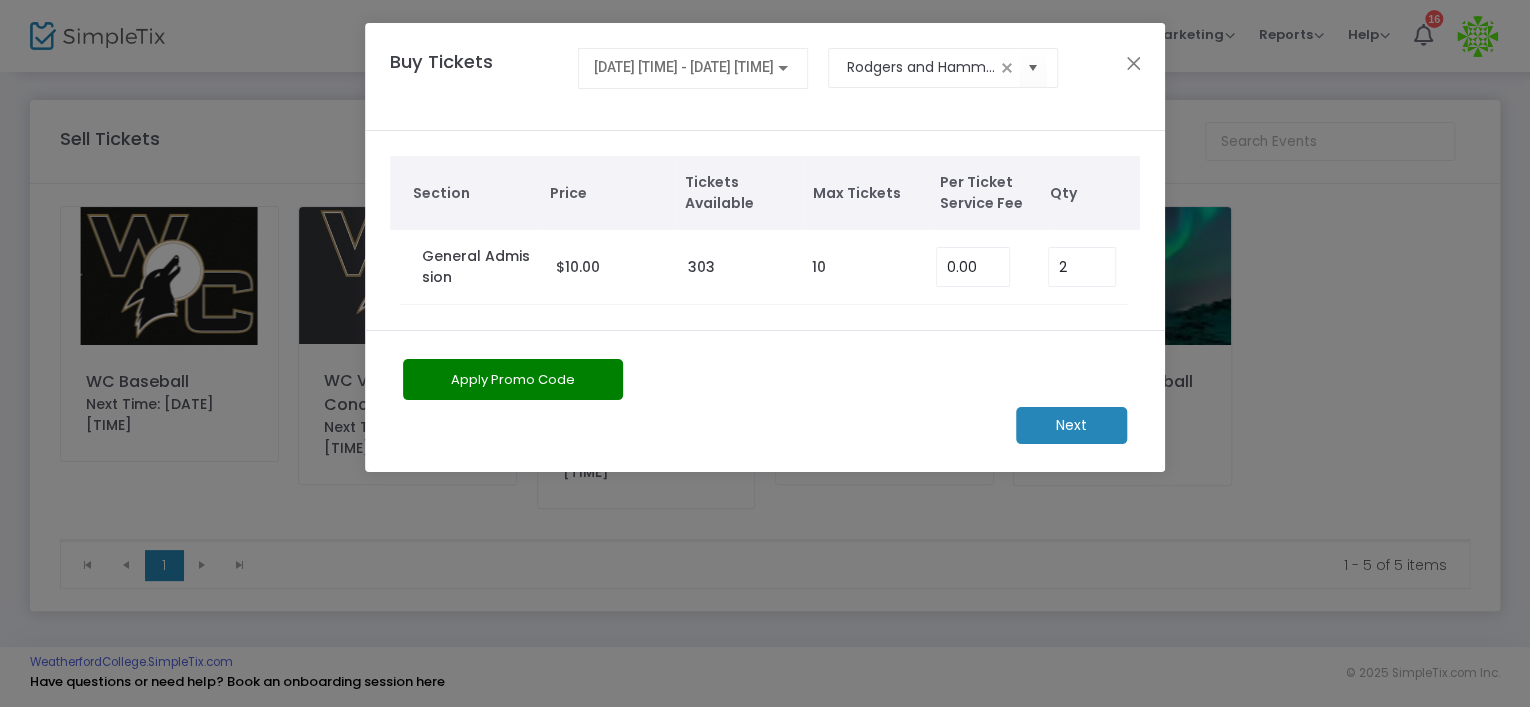 click on "Next" 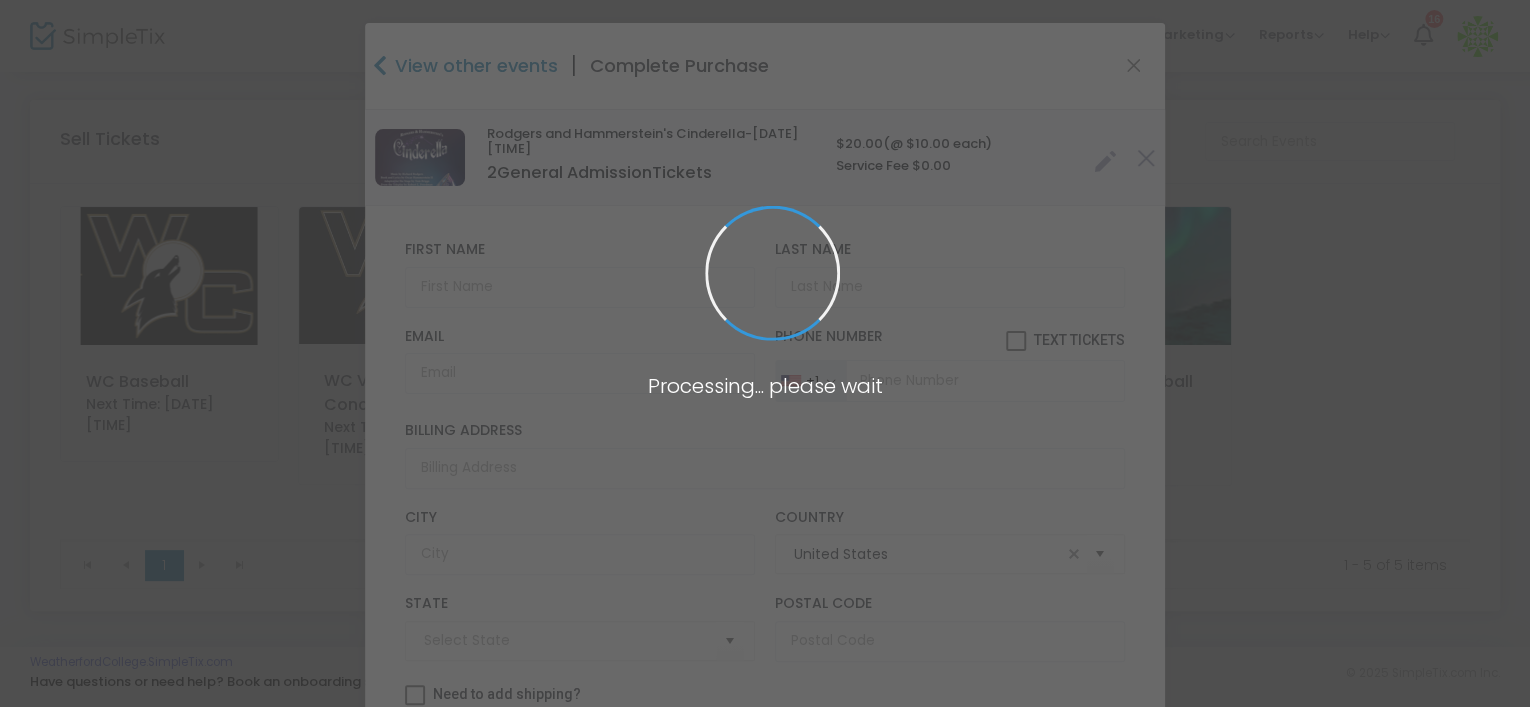 type on "[STATE]" 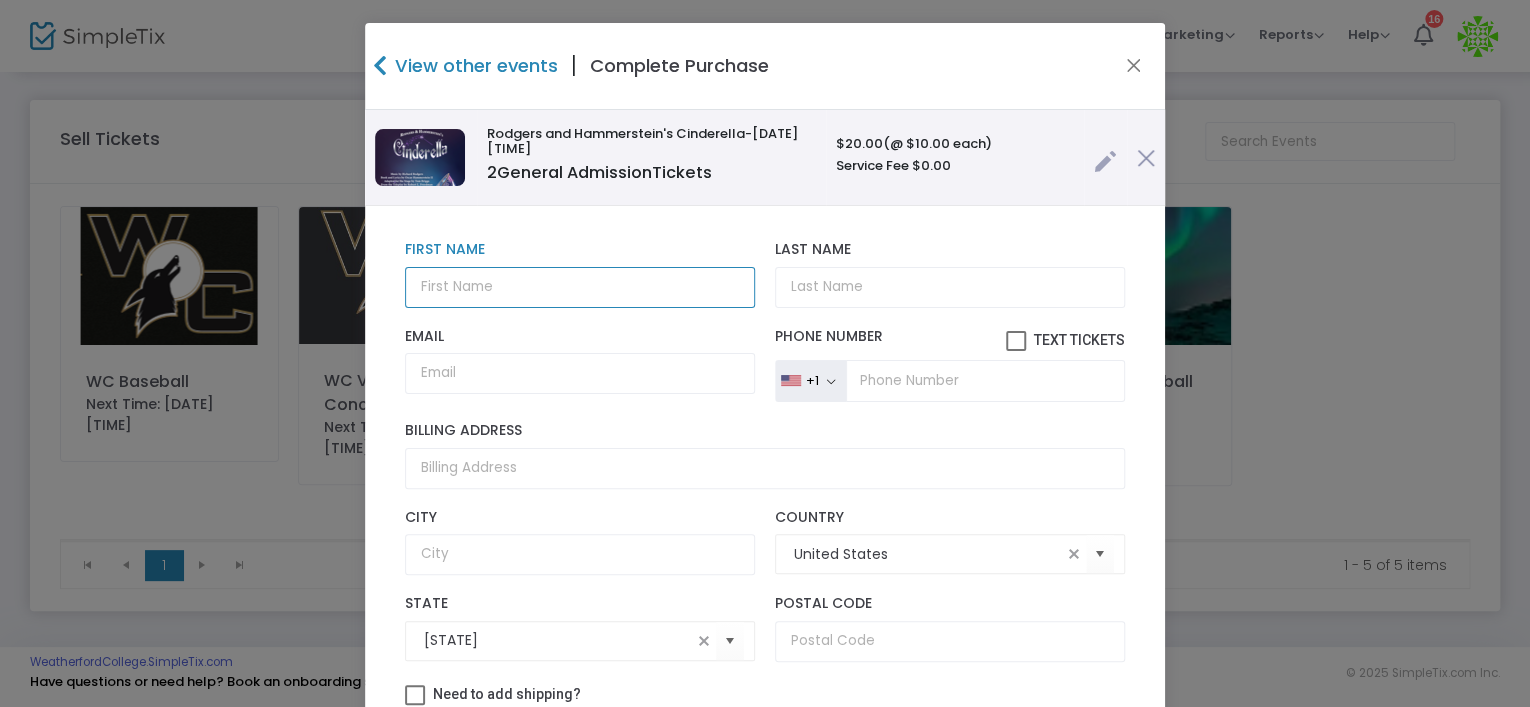 click at bounding box center (580, 287) 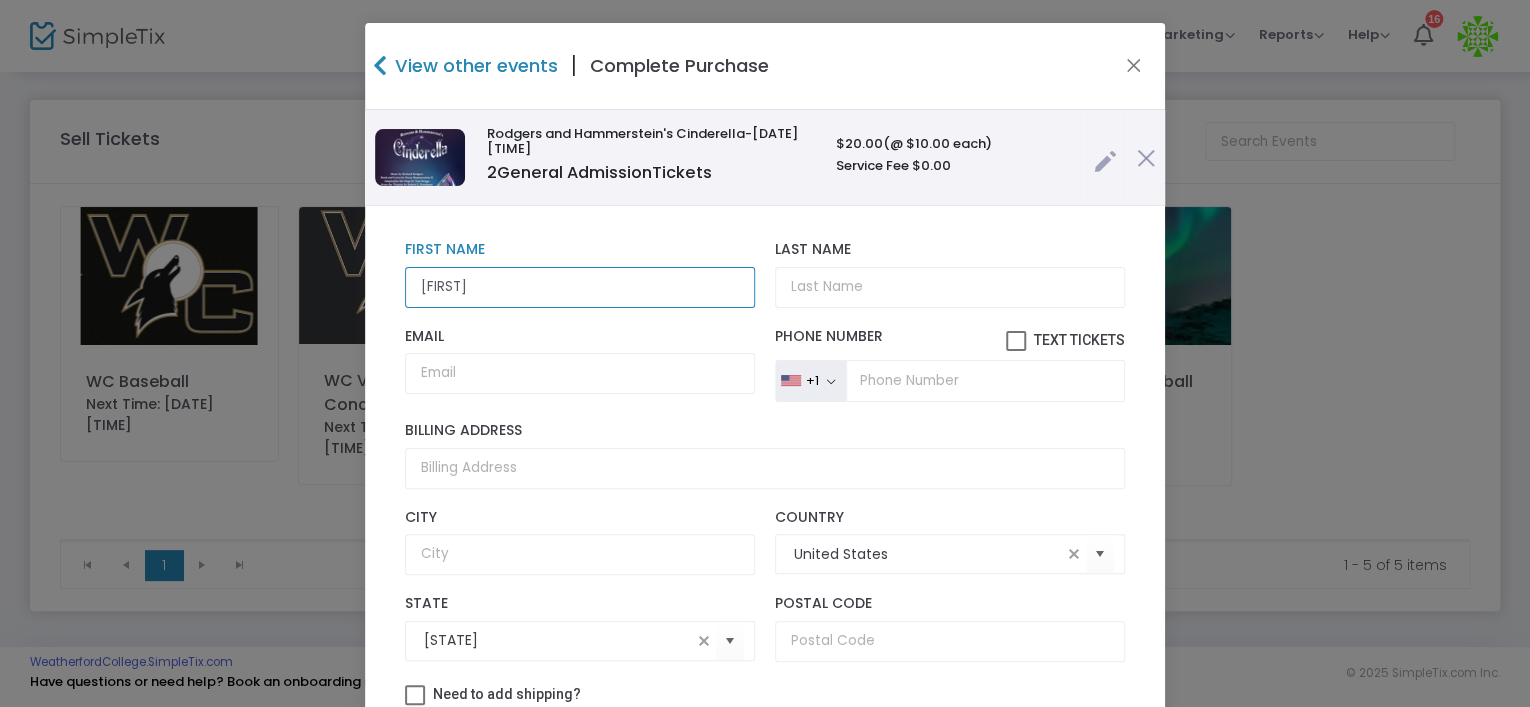 type on "[FIRST]" 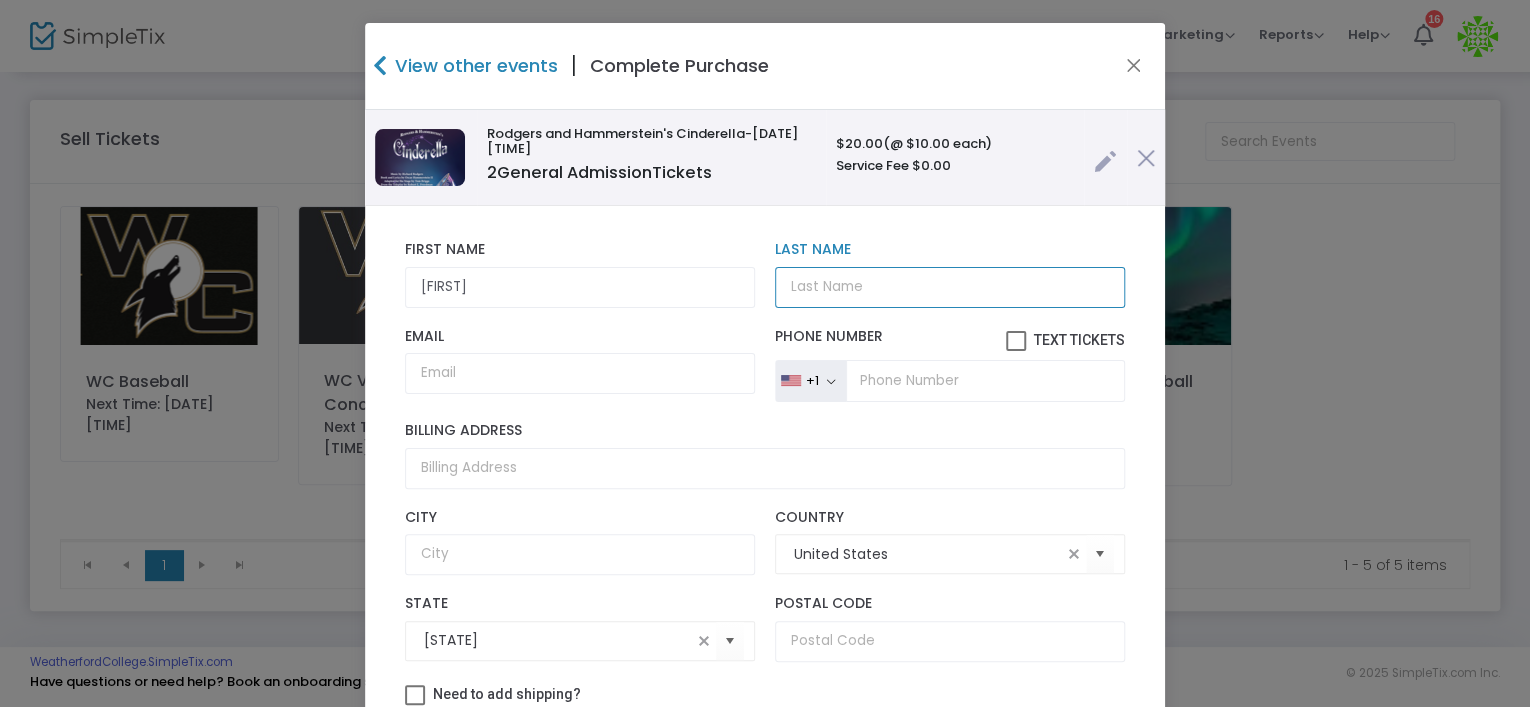 click on "Last Name" at bounding box center (950, 287) 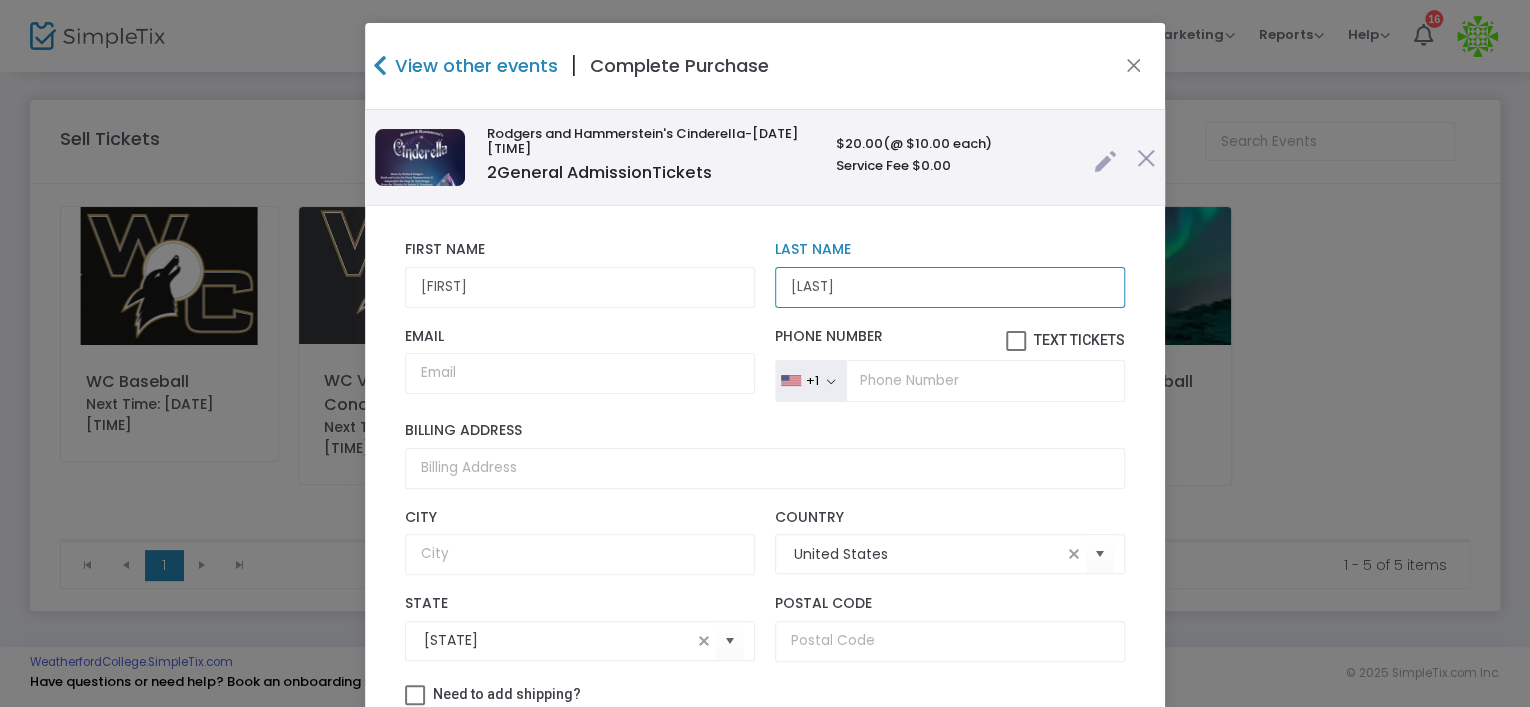 type on "[LAST]" 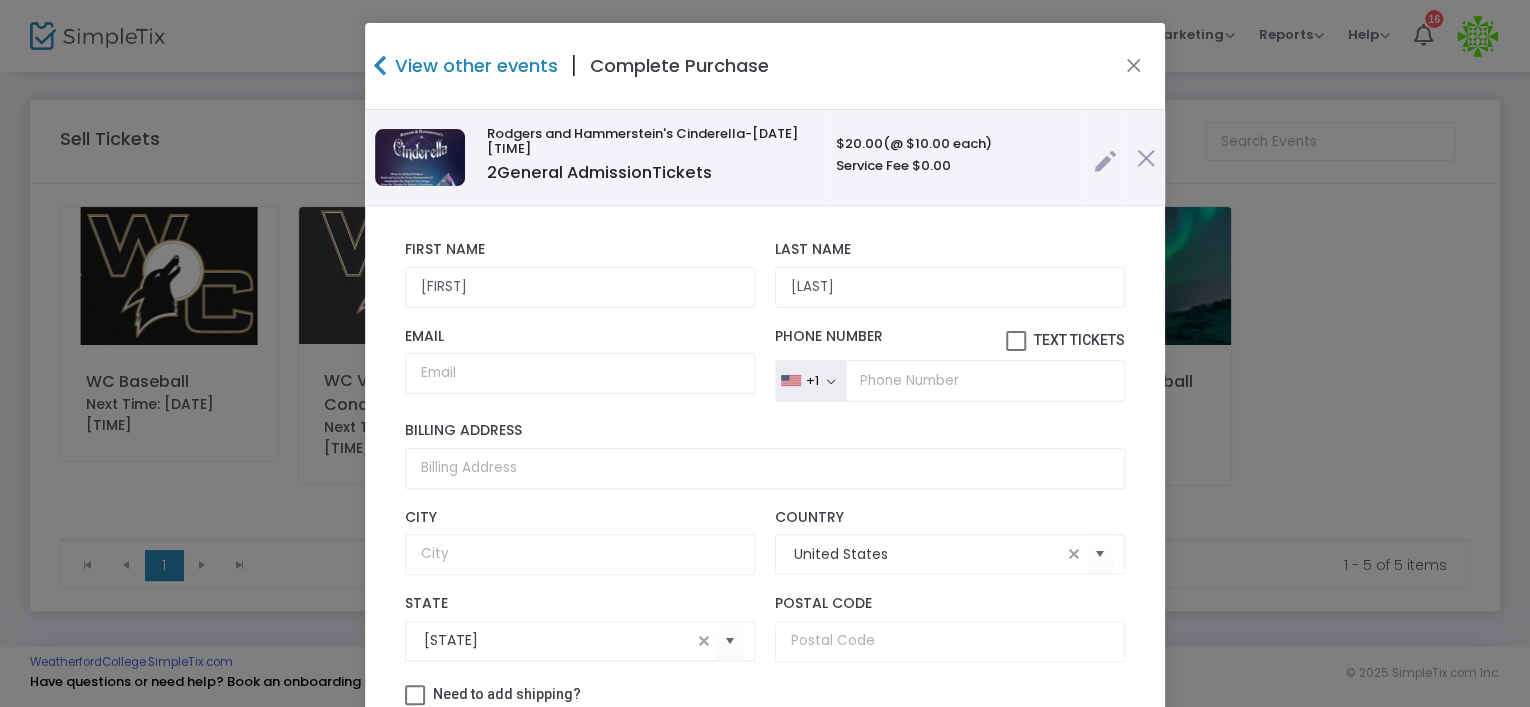 scroll, scrollTop: 136, scrollLeft: 0, axis: vertical 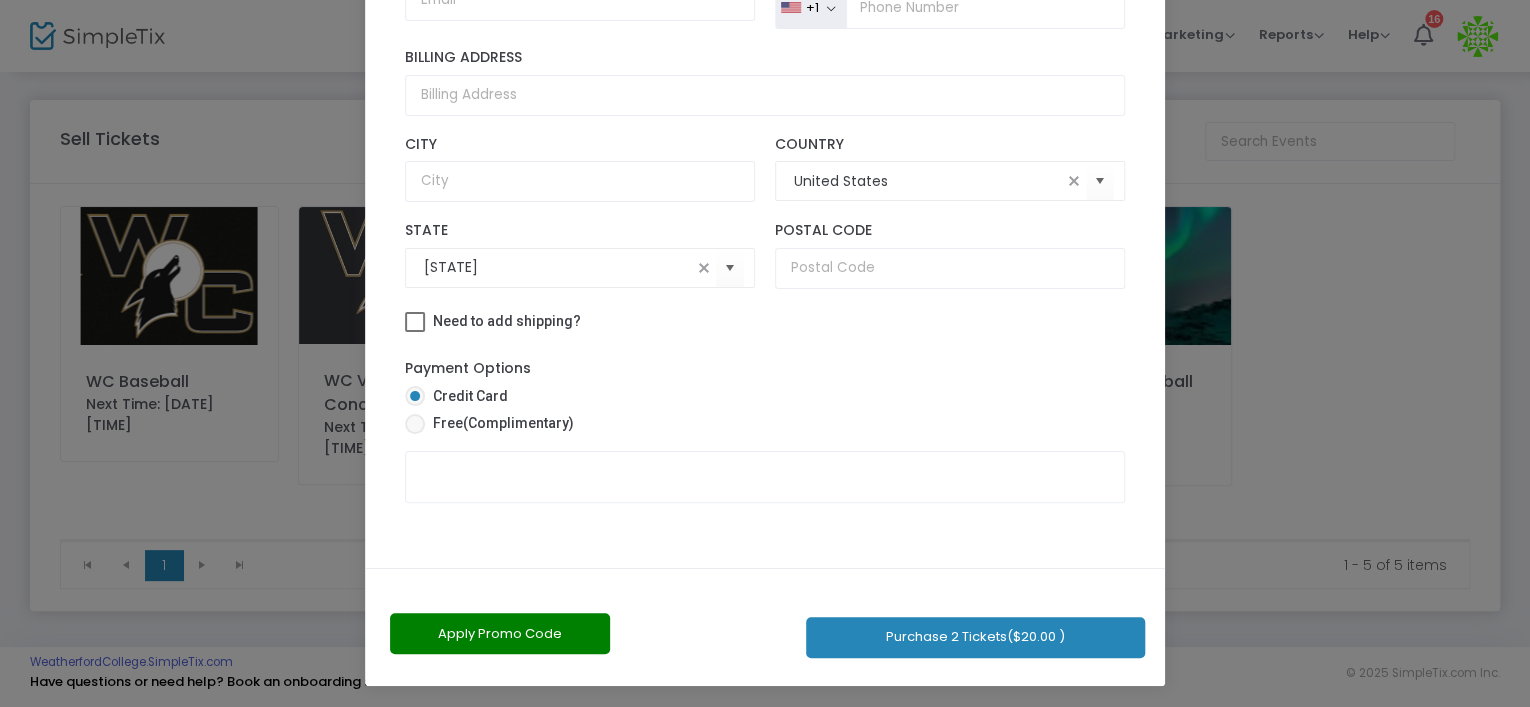 click on "Purchase 2 Tickets  ($20.00 )" 